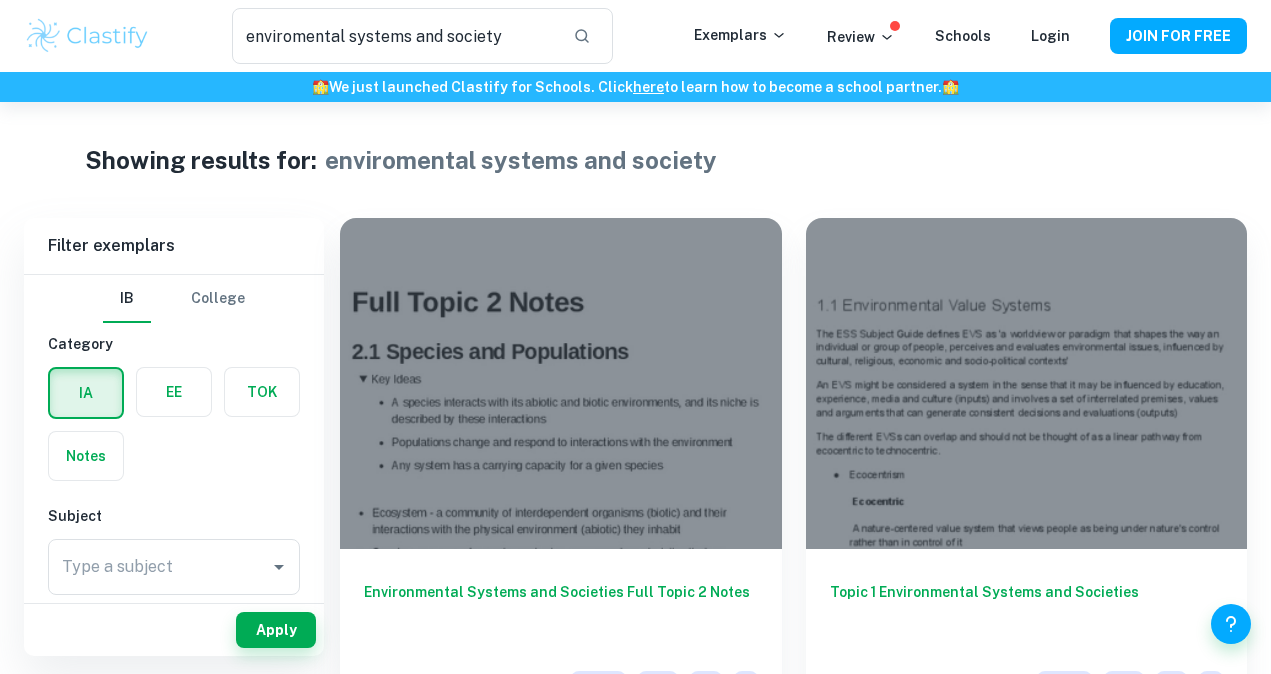 scroll, scrollTop: 0, scrollLeft: 0, axis: both 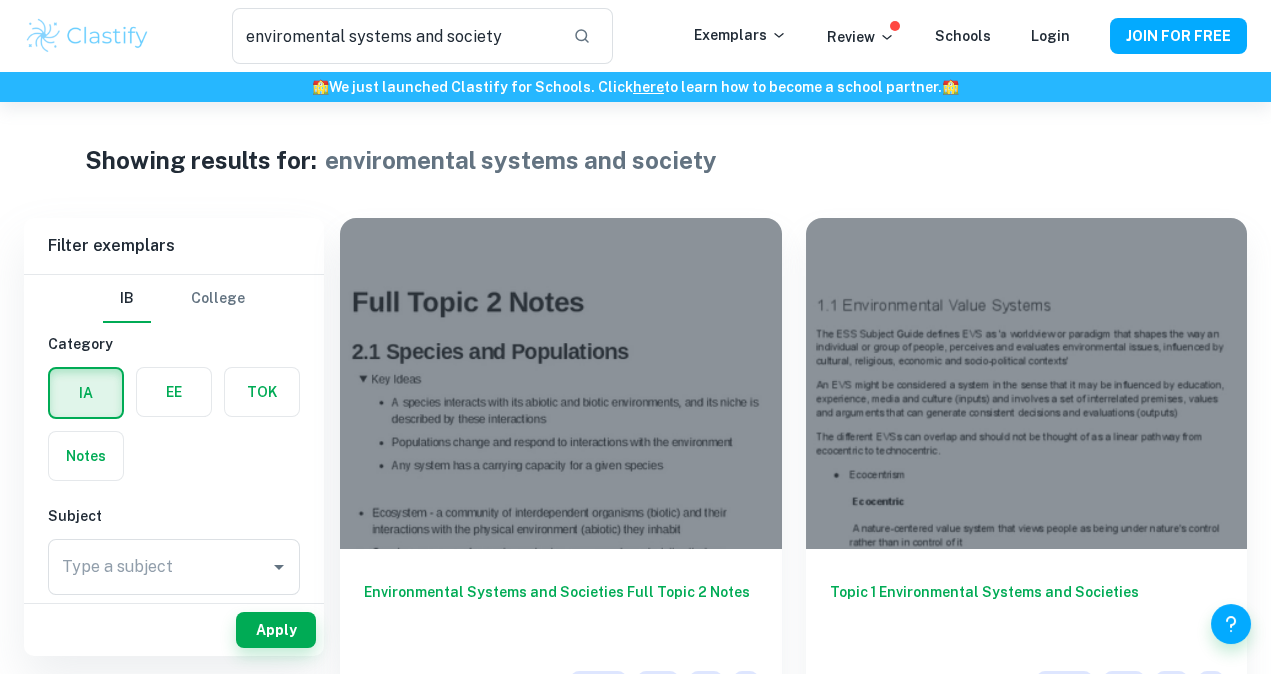 click at bounding box center [87, 36] 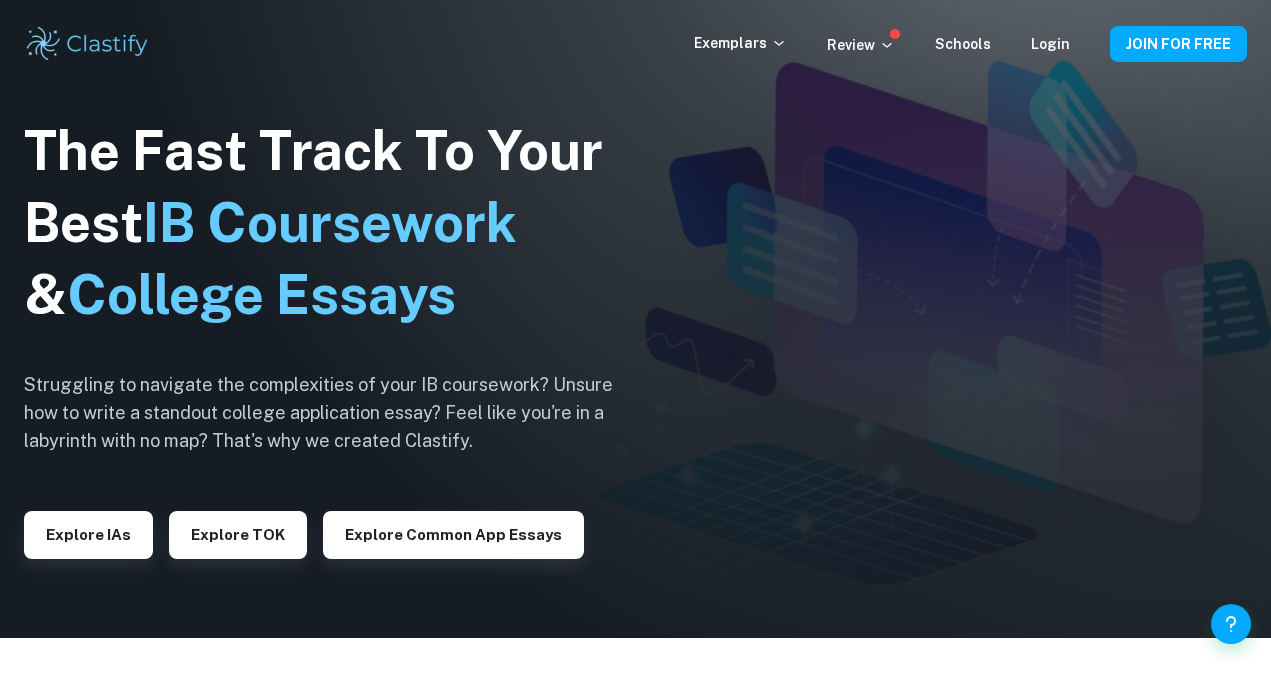 scroll, scrollTop: 38, scrollLeft: 0, axis: vertical 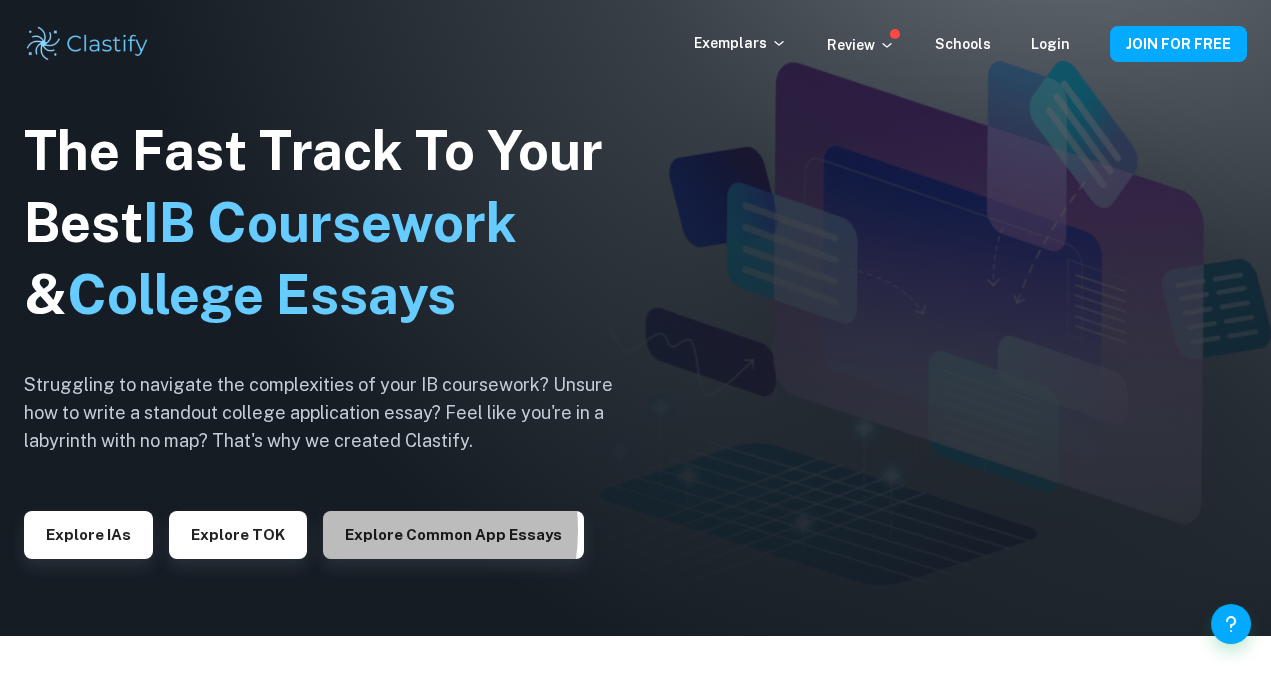 click on "Explore Common App essays" at bounding box center [453, 535] 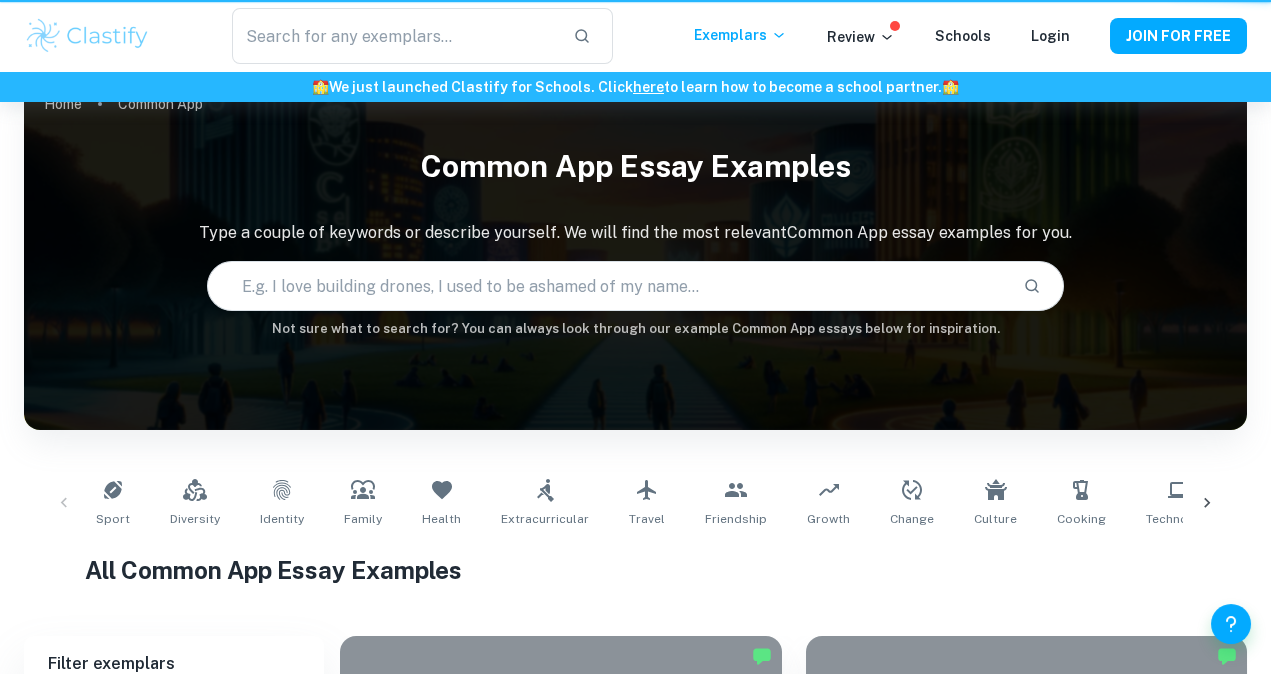 scroll, scrollTop: 0, scrollLeft: 0, axis: both 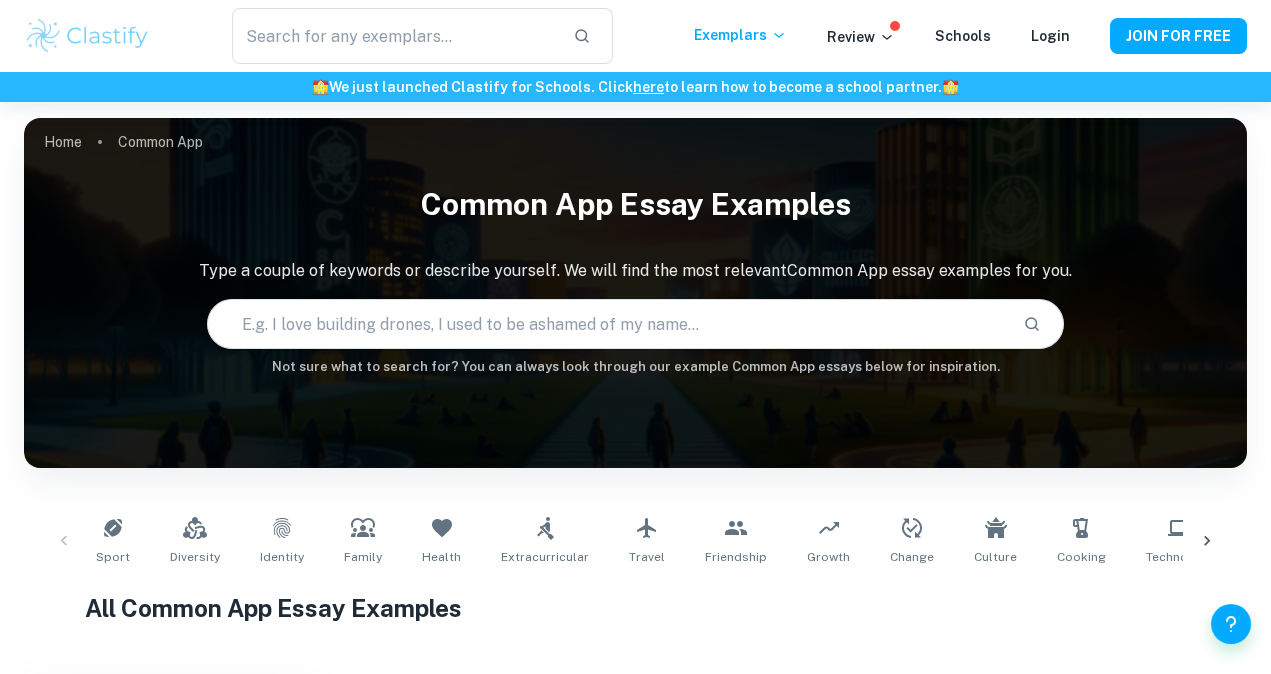 click at bounding box center (394, 36) 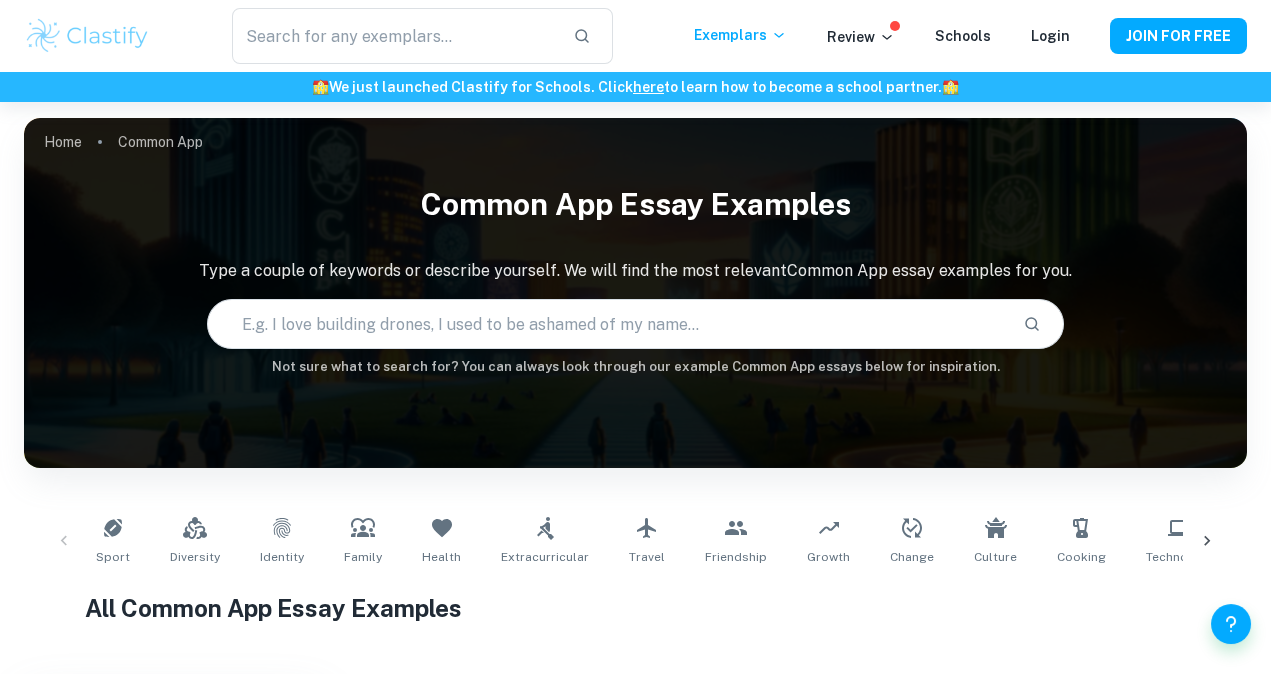click at bounding box center [87, 36] 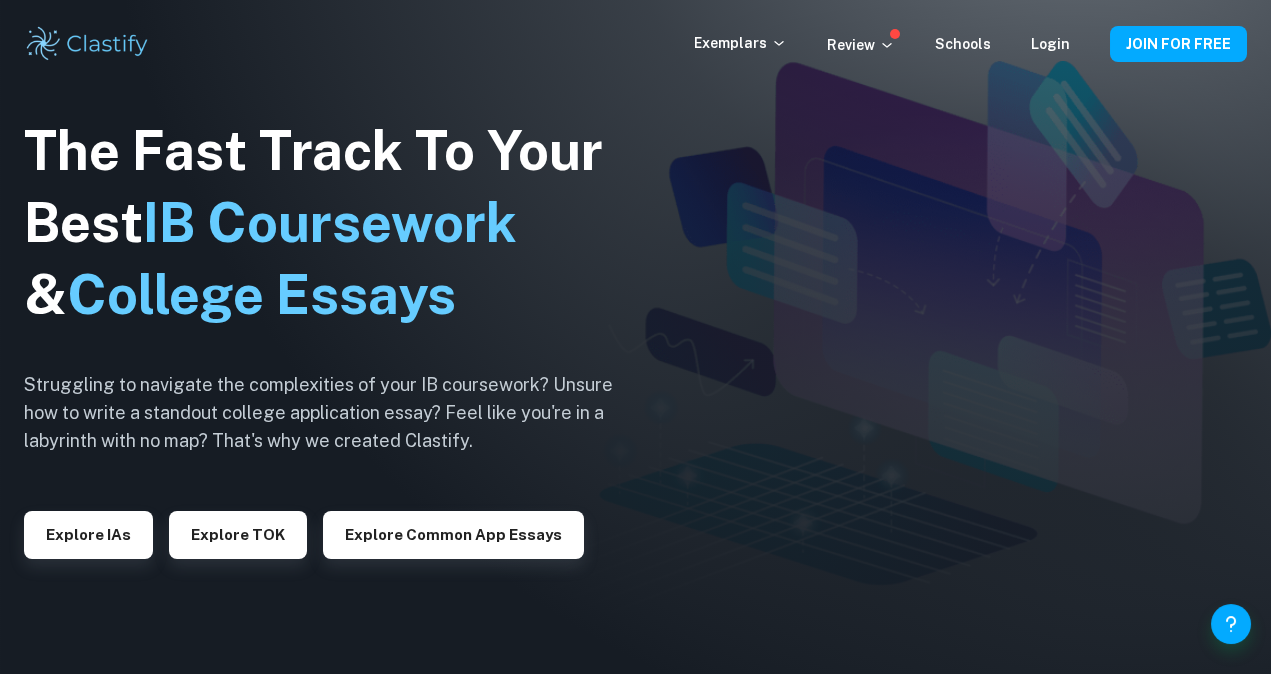 click on "Exemplars" at bounding box center (740, 43) 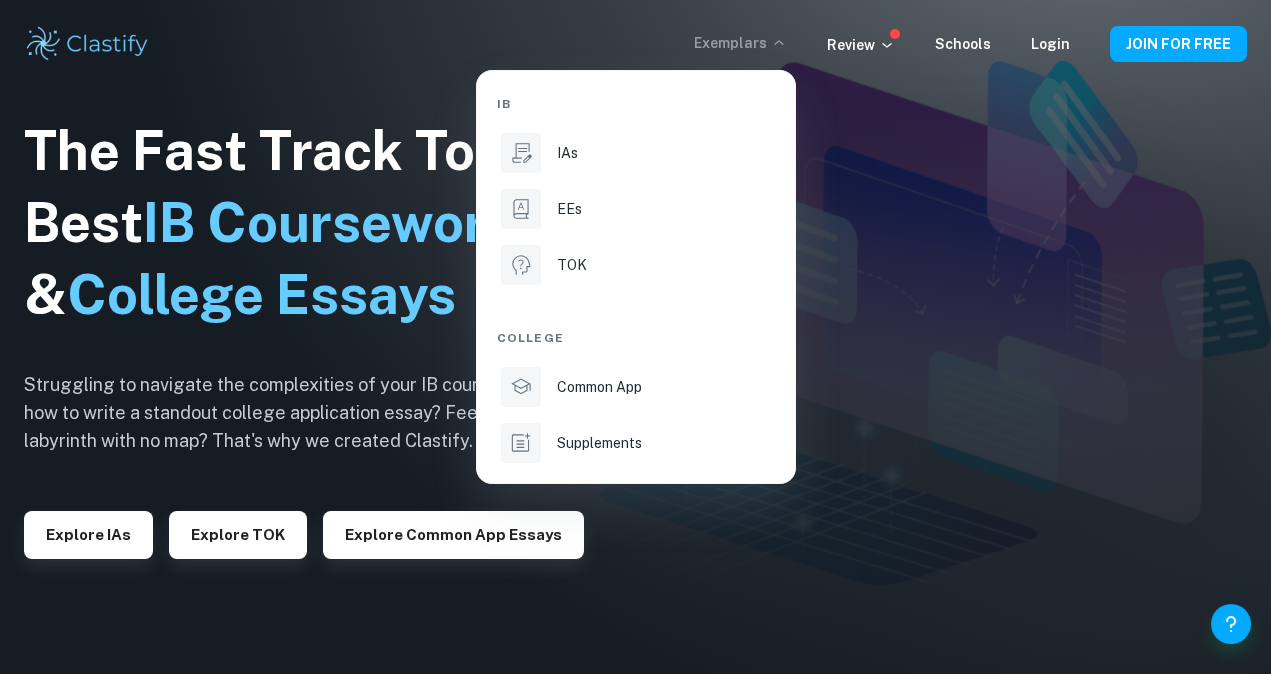 click on "EEs" at bounding box center [636, 209] 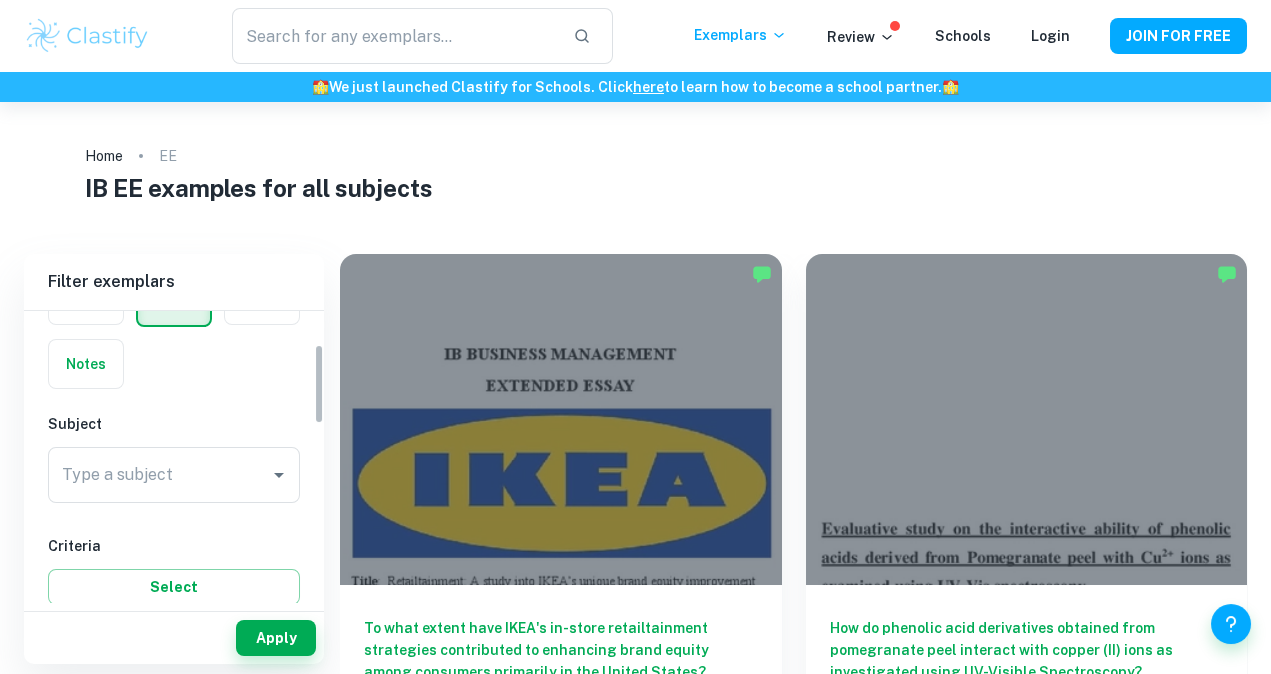 scroll, scrollTop: 153, scrollLeft: 0, axis: vertical 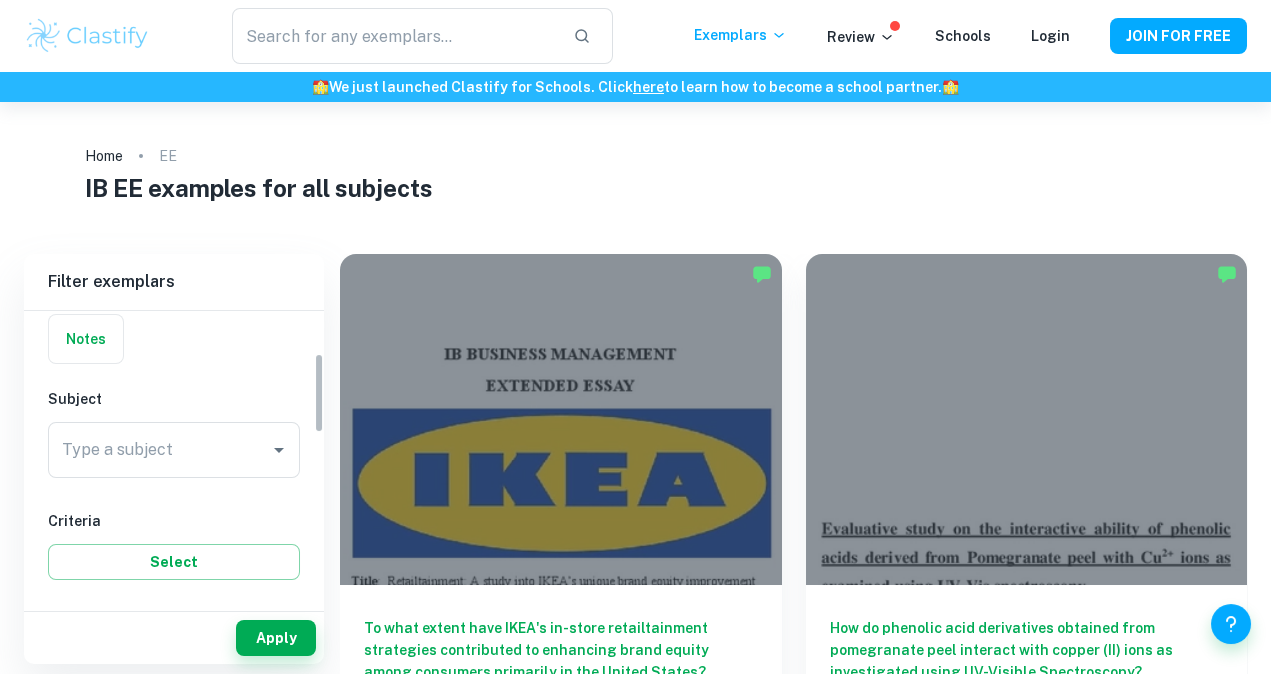 click on "Type a subject" at bounding box center [174, 450] 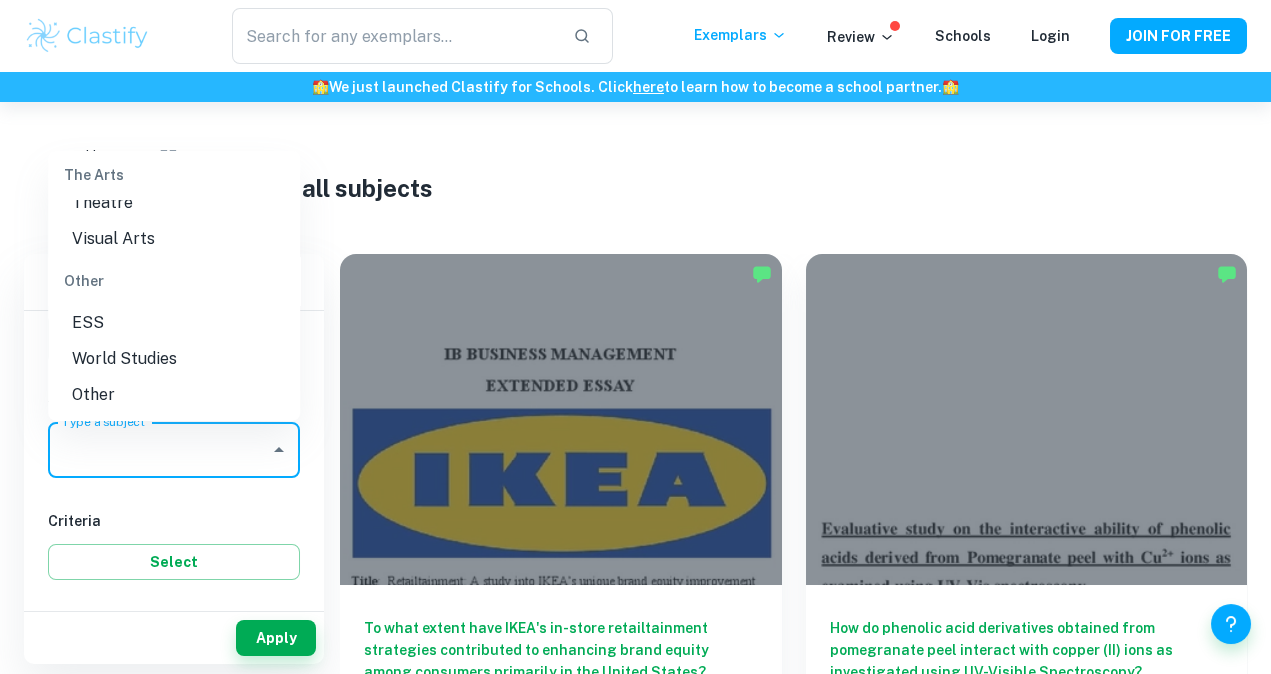scroll, scrollTop: 2770, scrollLeft: 0, axis: vertical 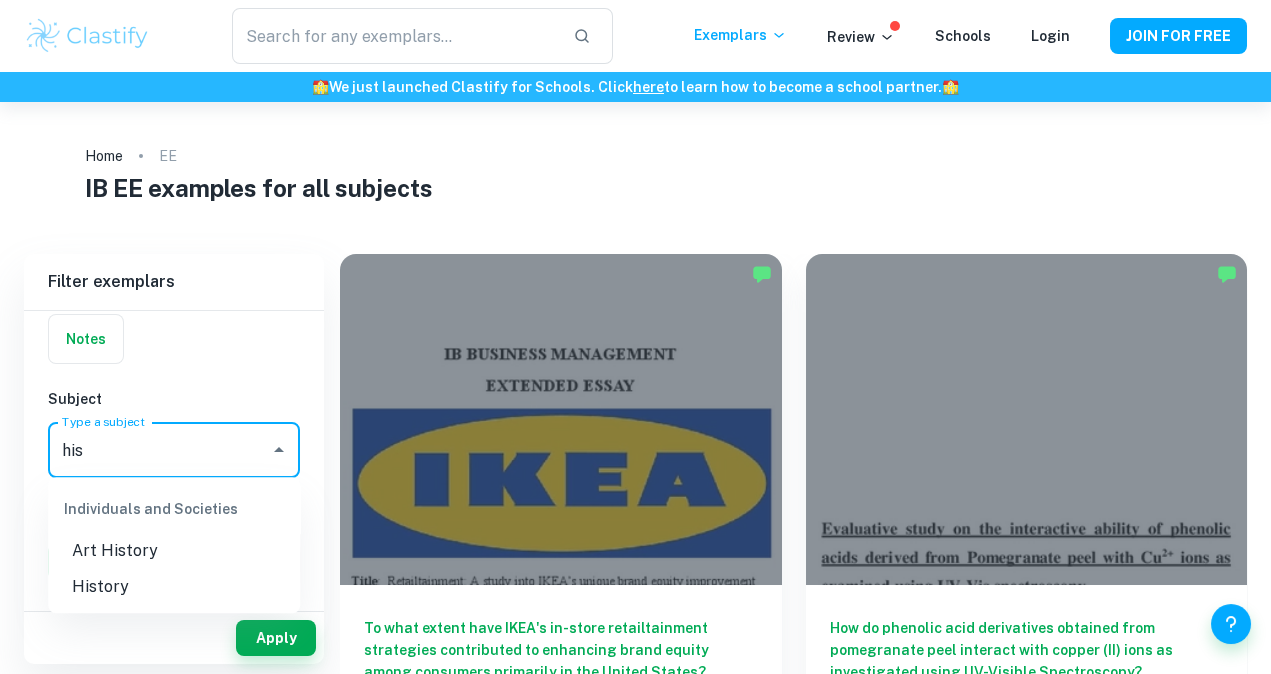 click on "History" at bounding box center [174, 587] 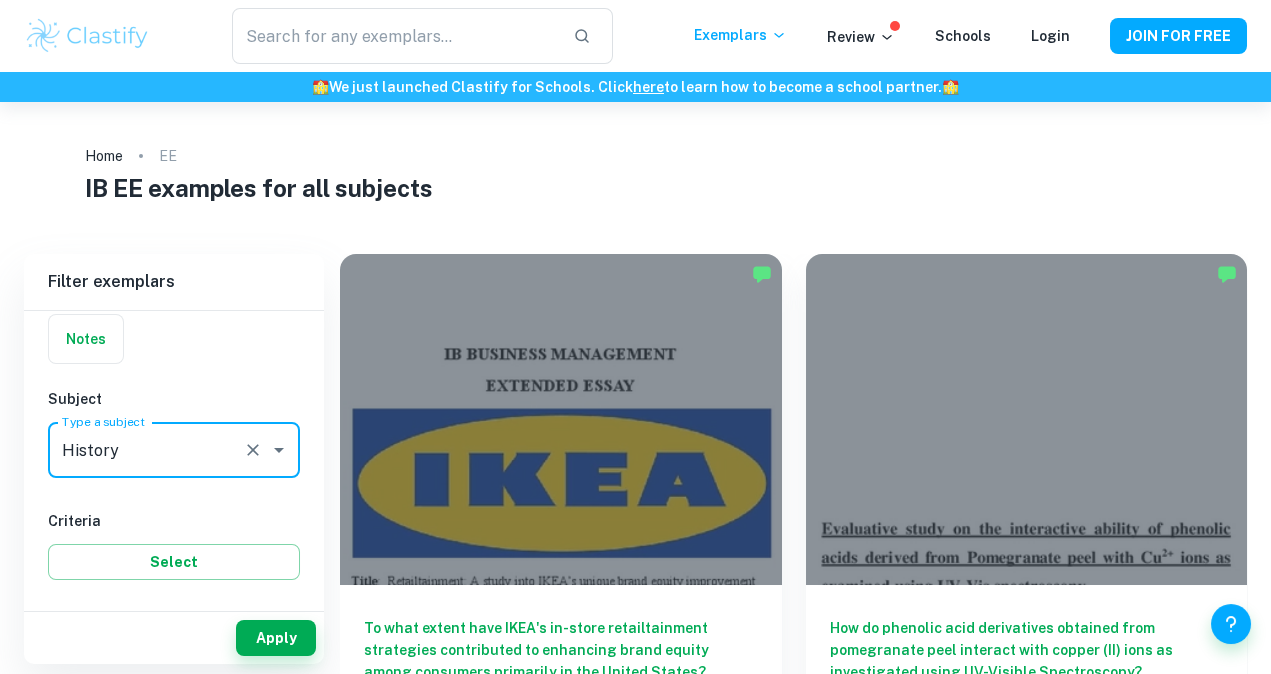 type on "History" 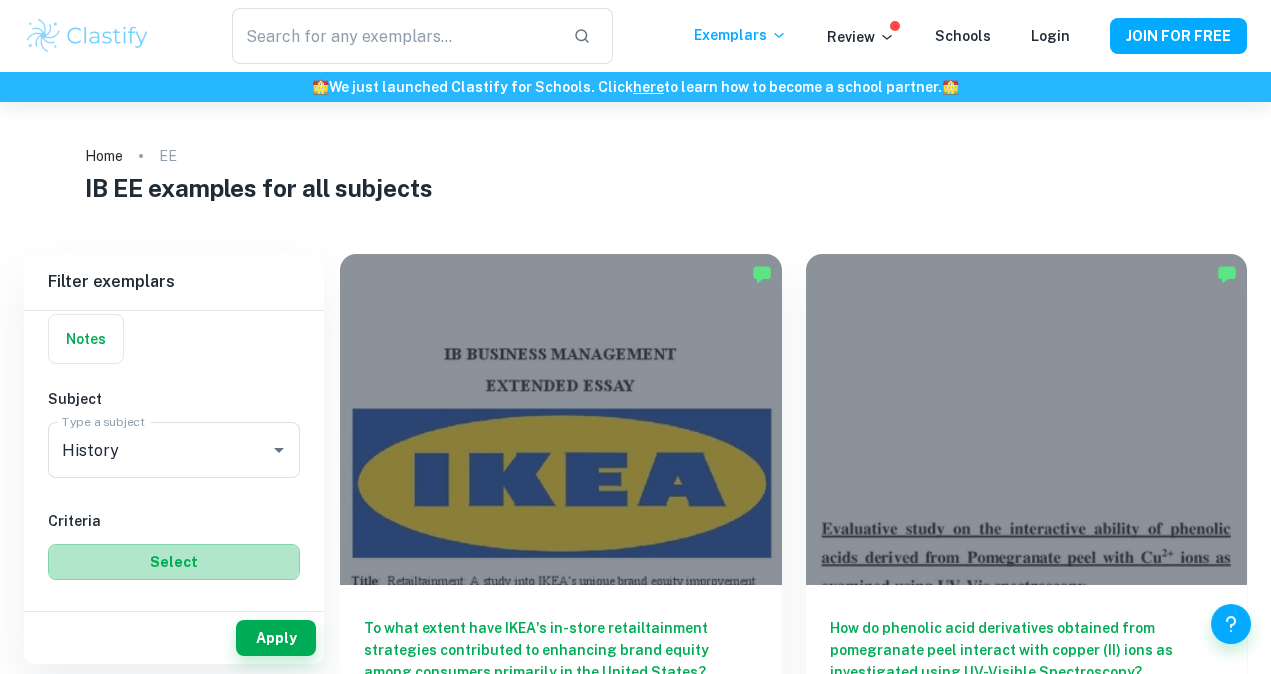 click on "Select" at bounding box center (174, 562) 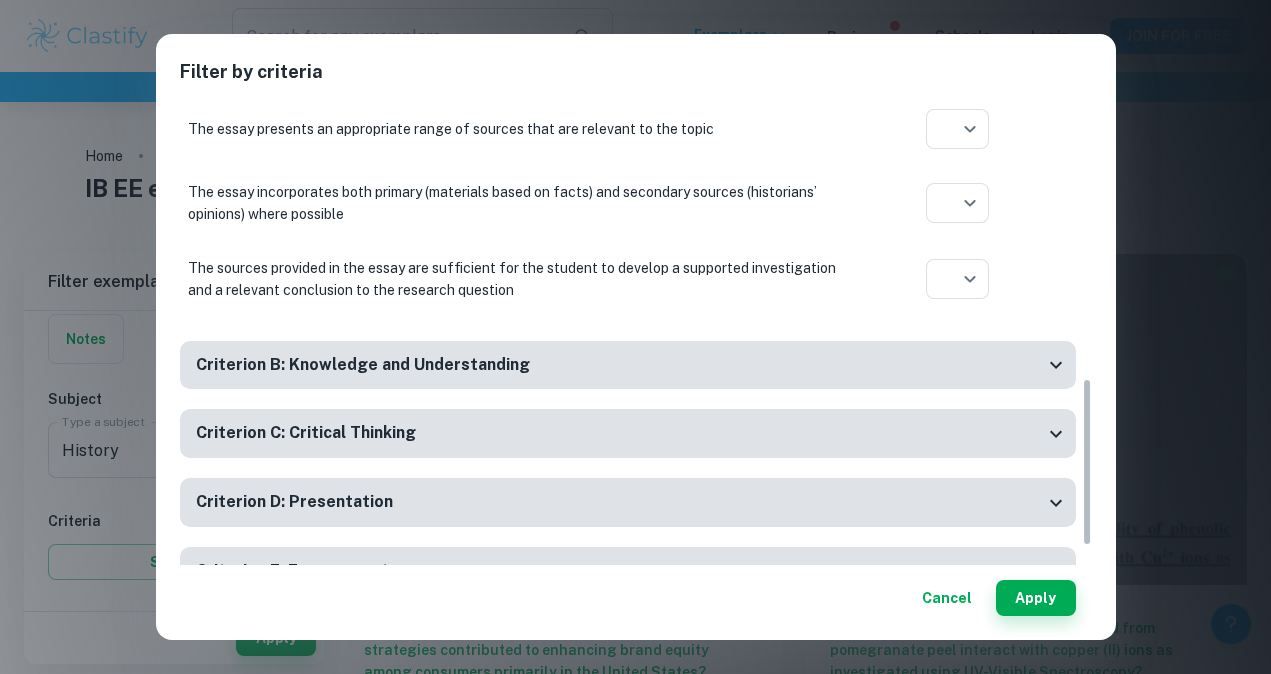 scroll, scrollTop: 808, scrollLeft: 0, axis: vertical 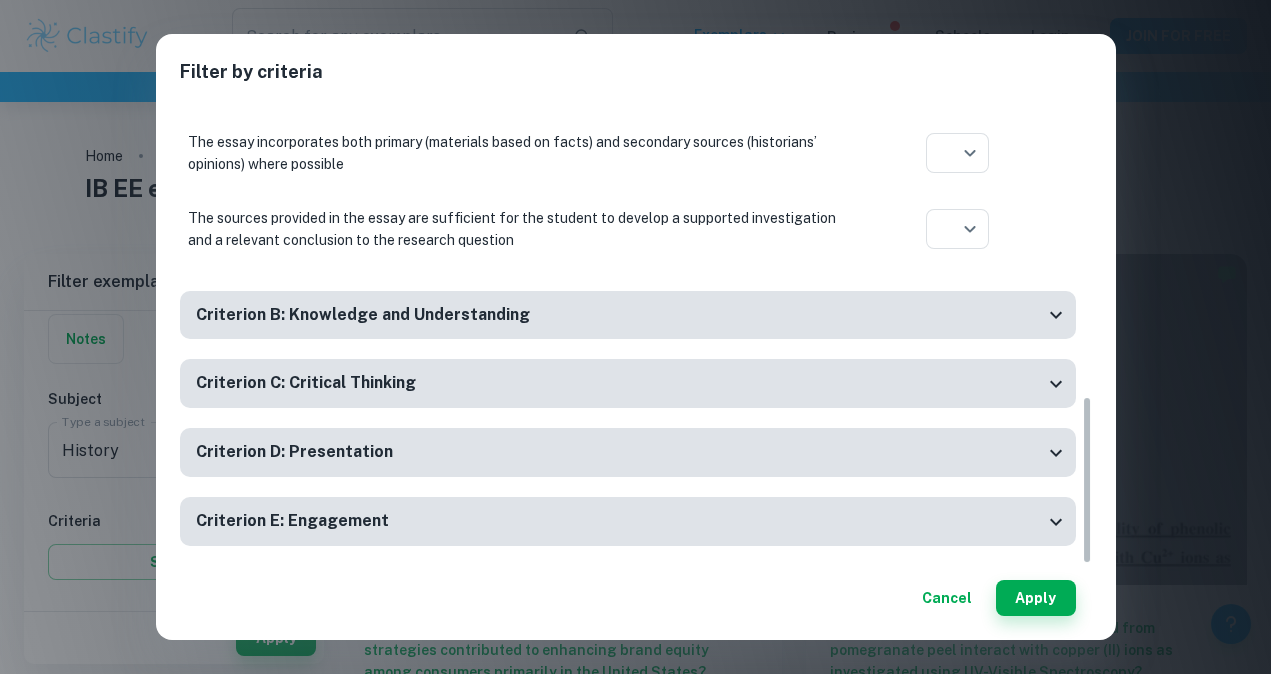 click on "Cancel" at bounding box center (947, 598) 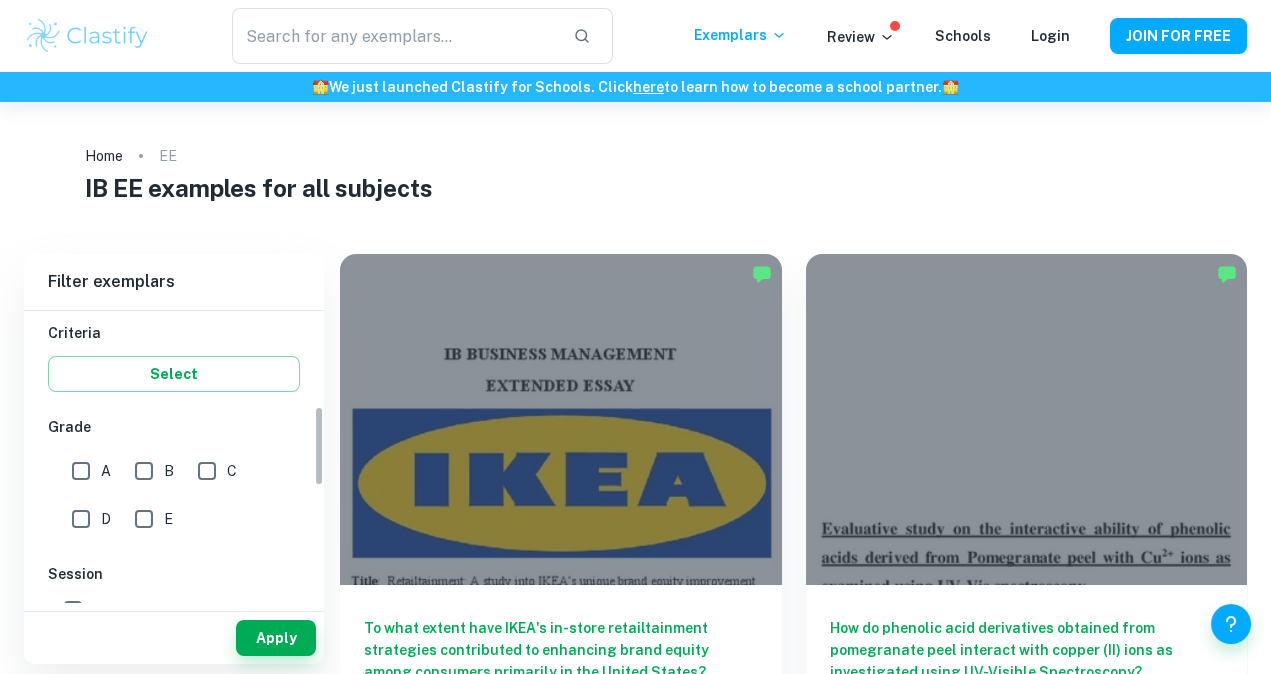 scroll, scrollTop: 348, scrollLeft: 0, axis: vertical 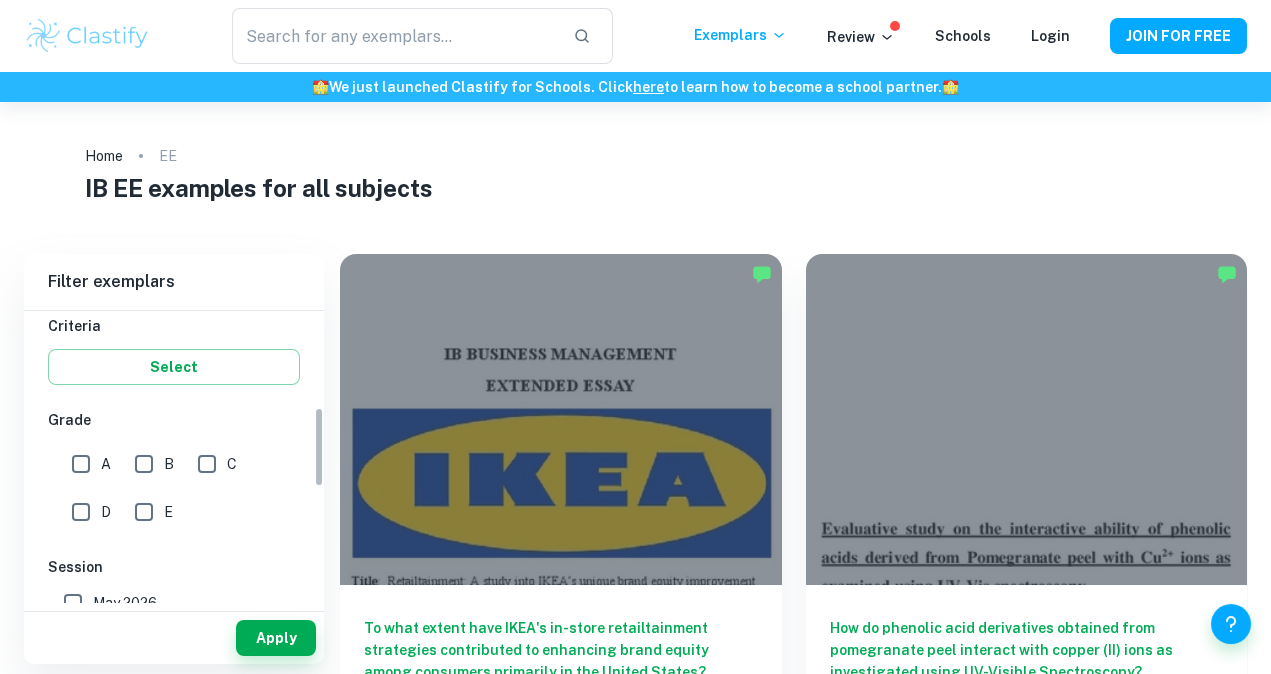 click on "A" at bounding box center (81, 464) 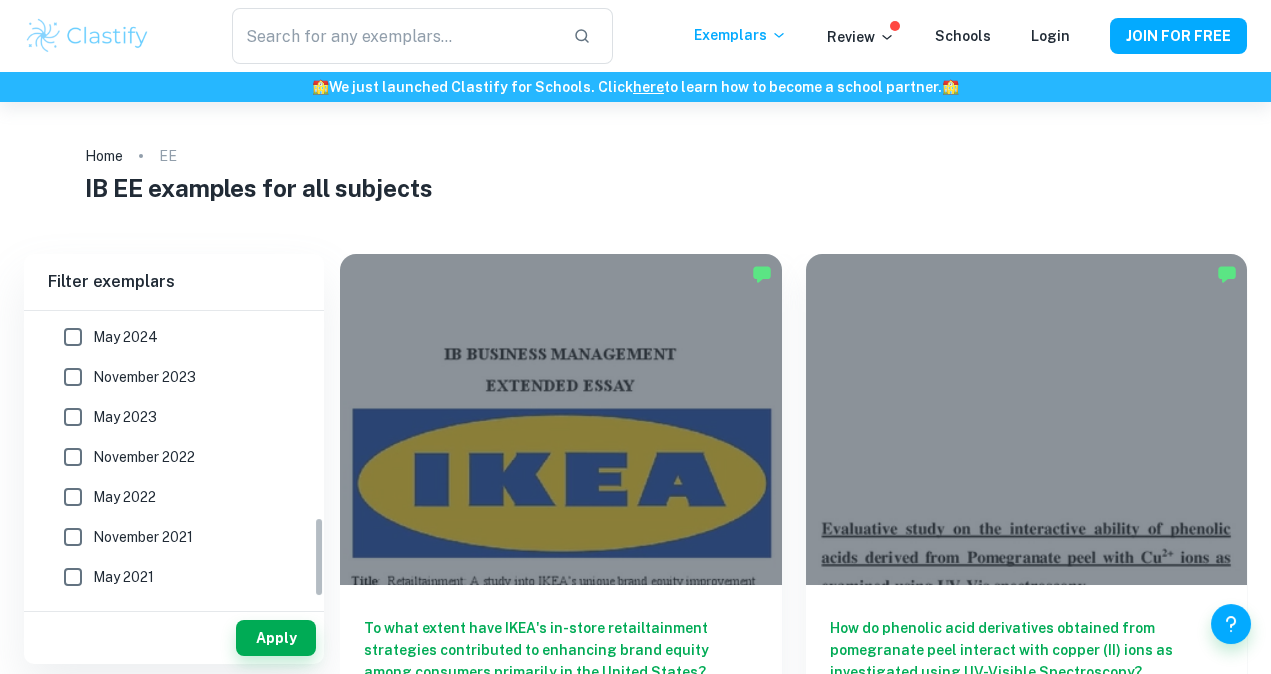scroll, scrollTop: 748, scrollLeft: 0, axis: vertical 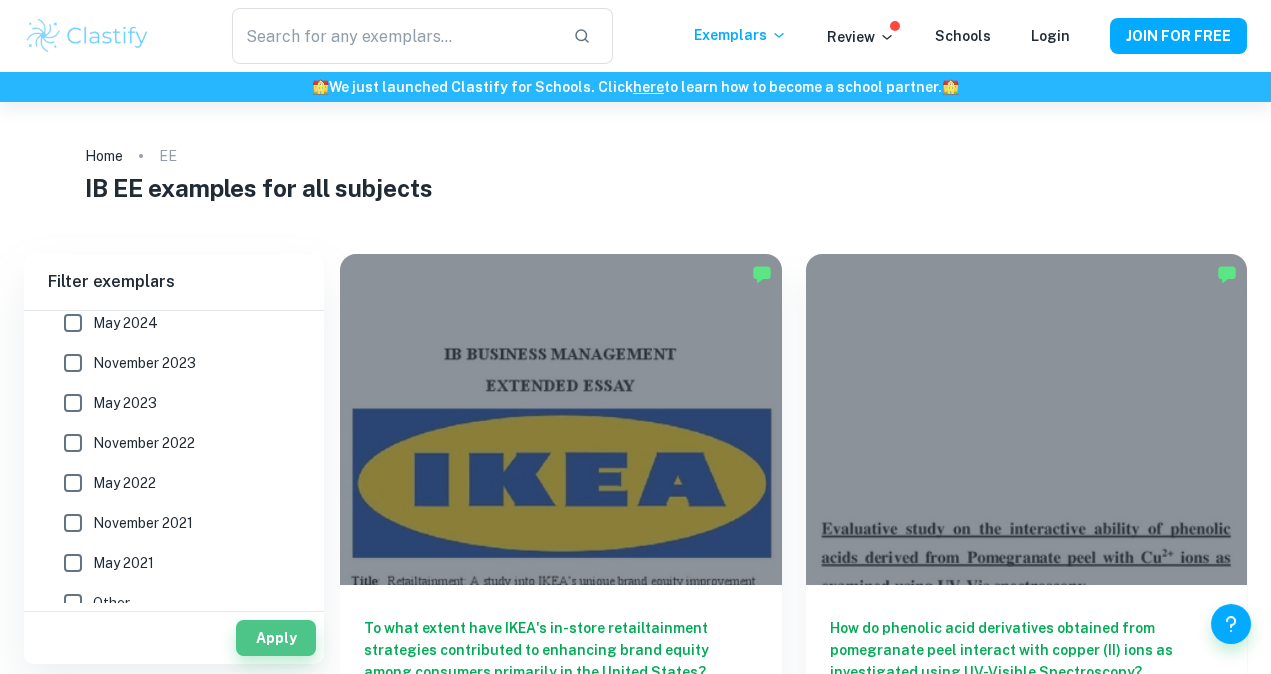 click on "Apply" at bounding box center (276, 638) 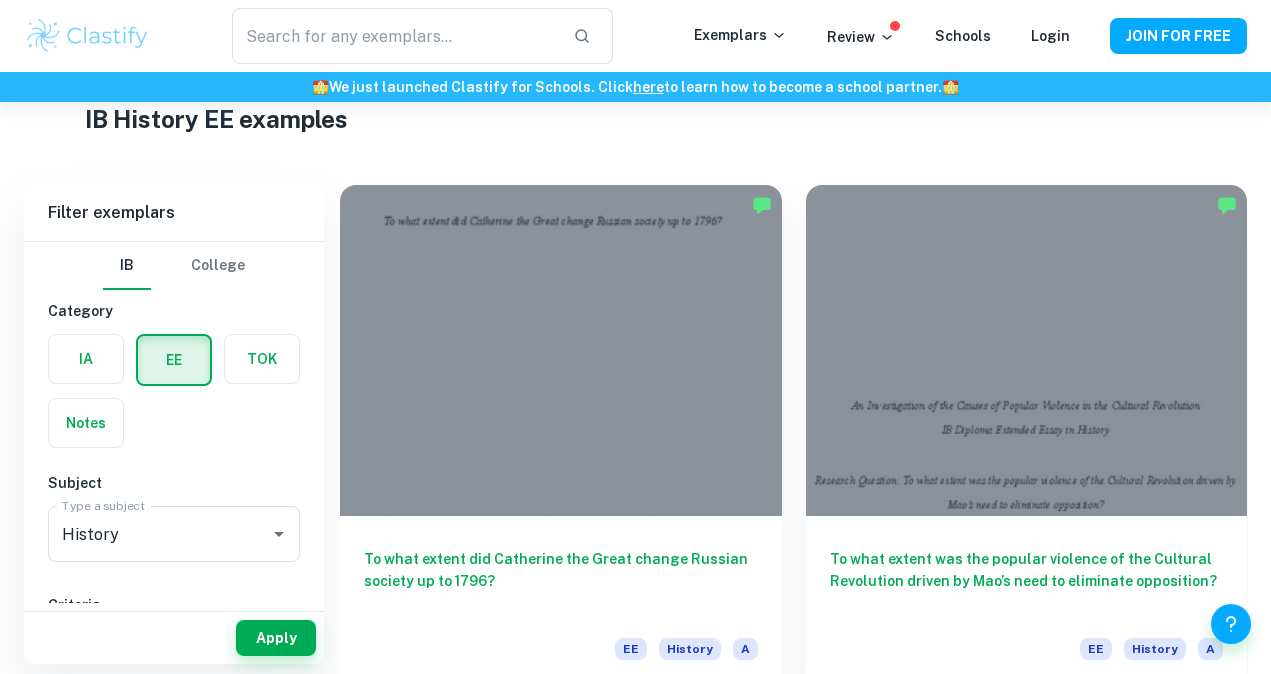 scroll, scrollTop: 0, scrollLeft: 0, axis: both 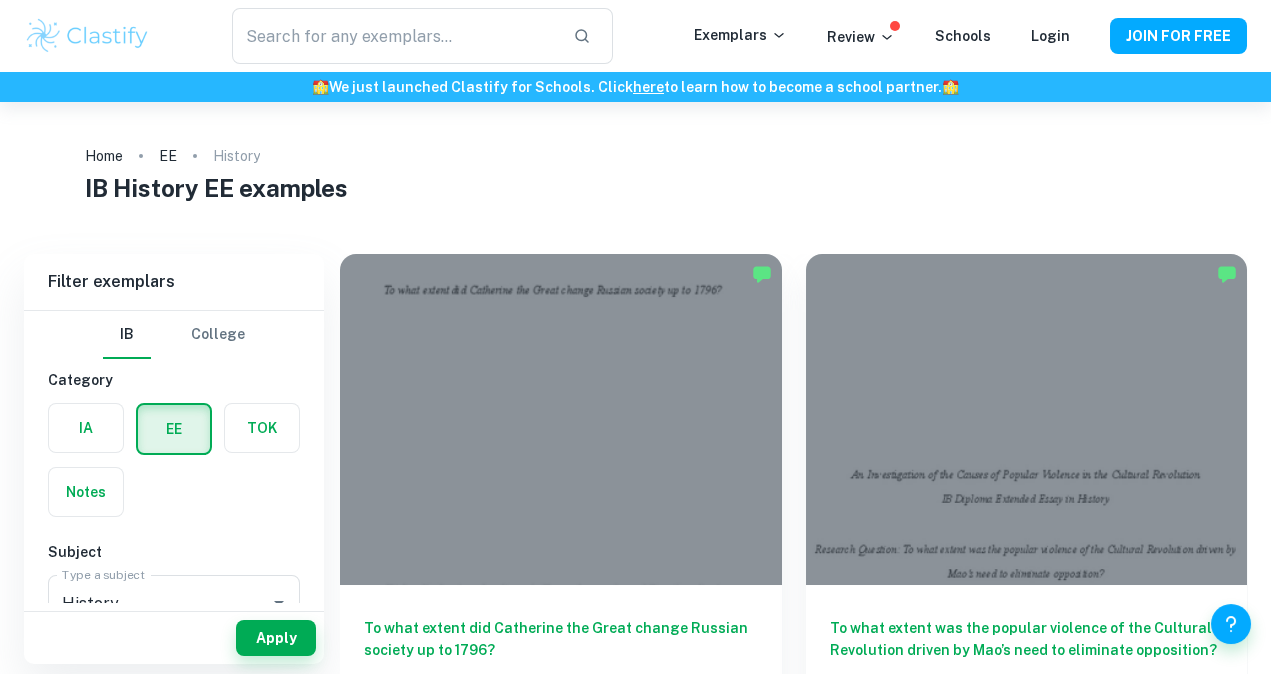 click at bounding box center (1027, 419) 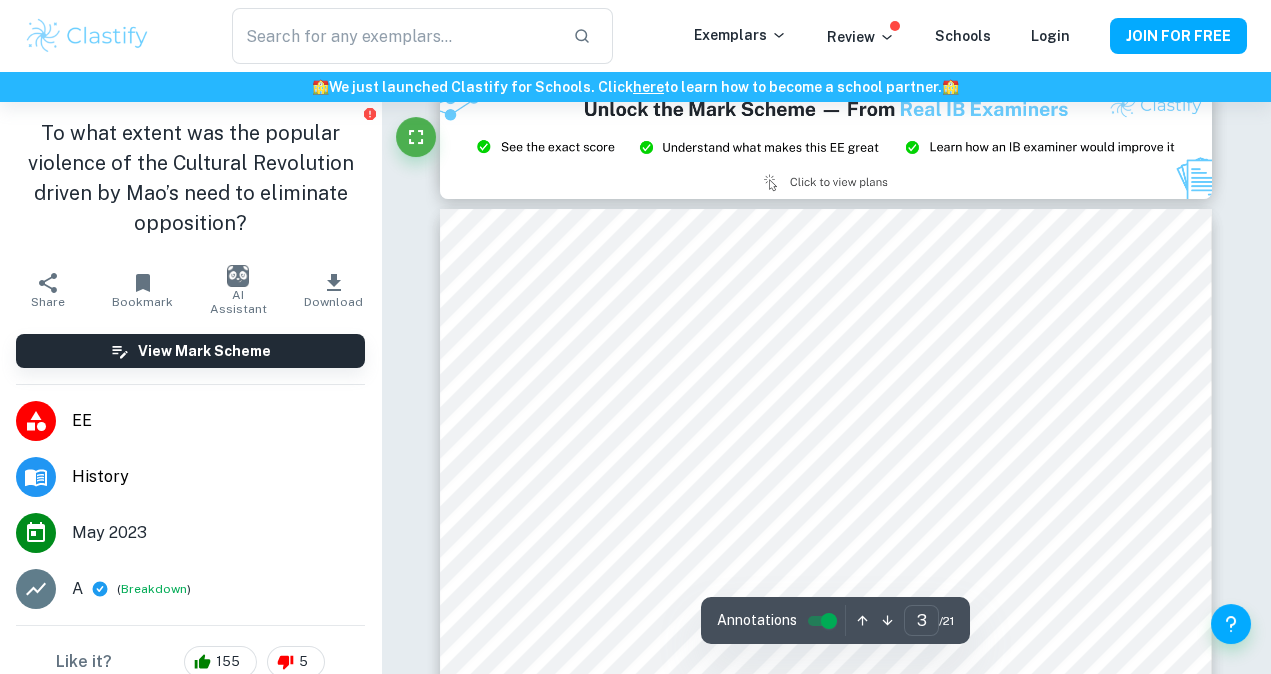 scroll, scrollTop: 2269, scrollLeft: 0, axis: vertical 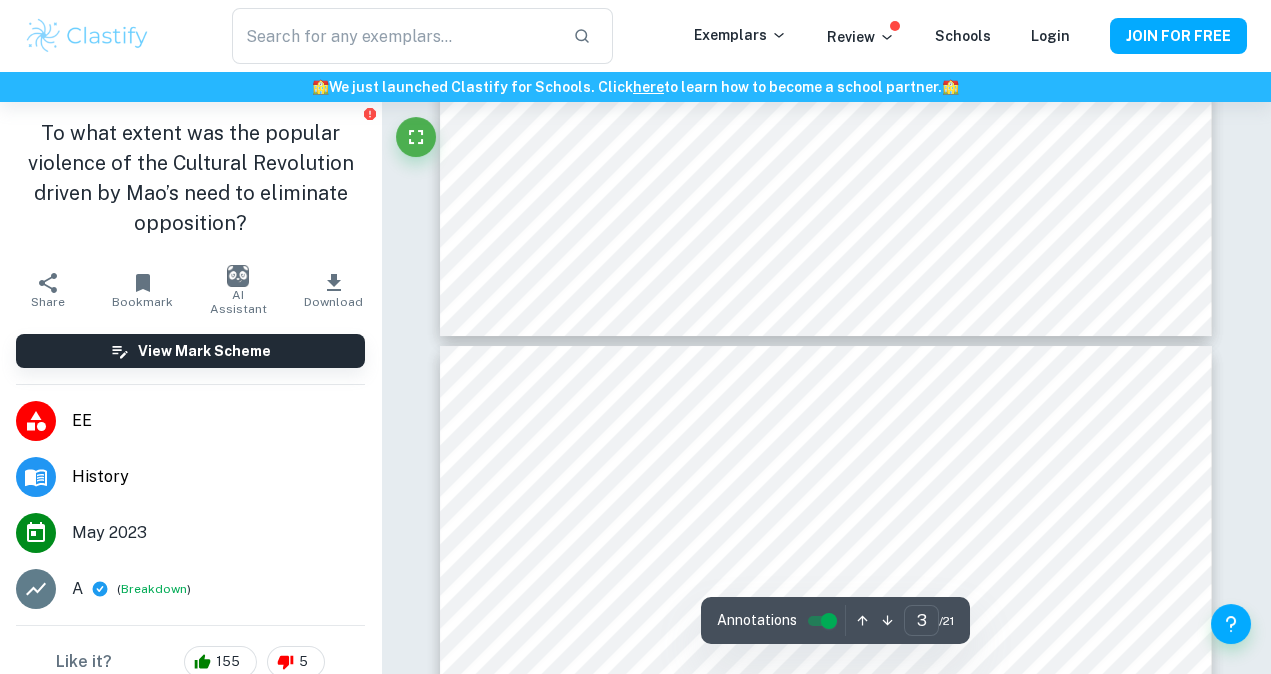 type on "4" 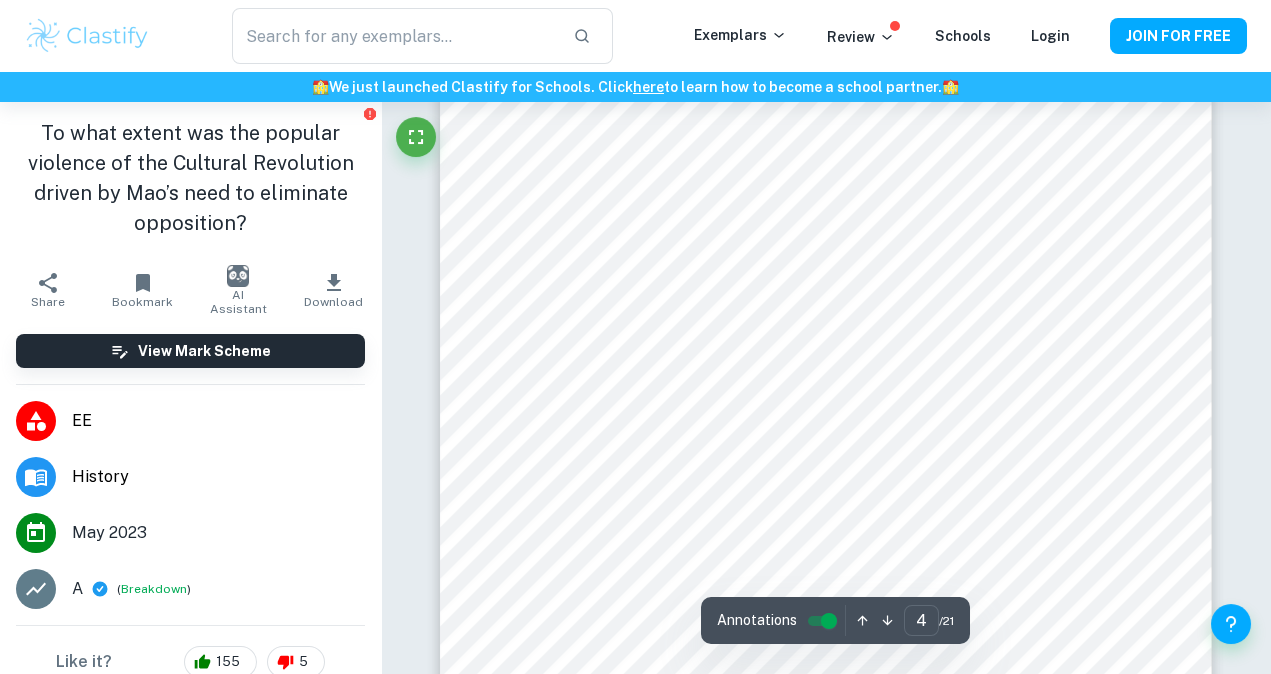scroll, scrollTop: 3703, scrollLeft: 0, axis: vertical 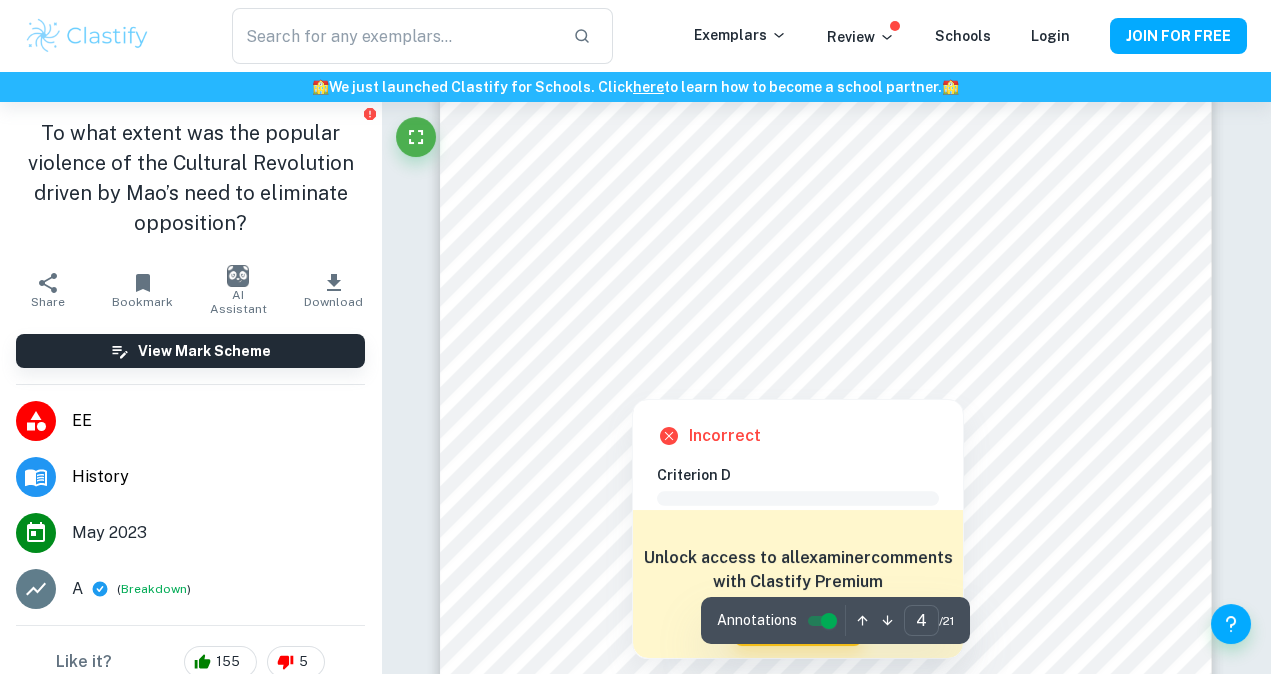 click at bounding box center [820, 350] 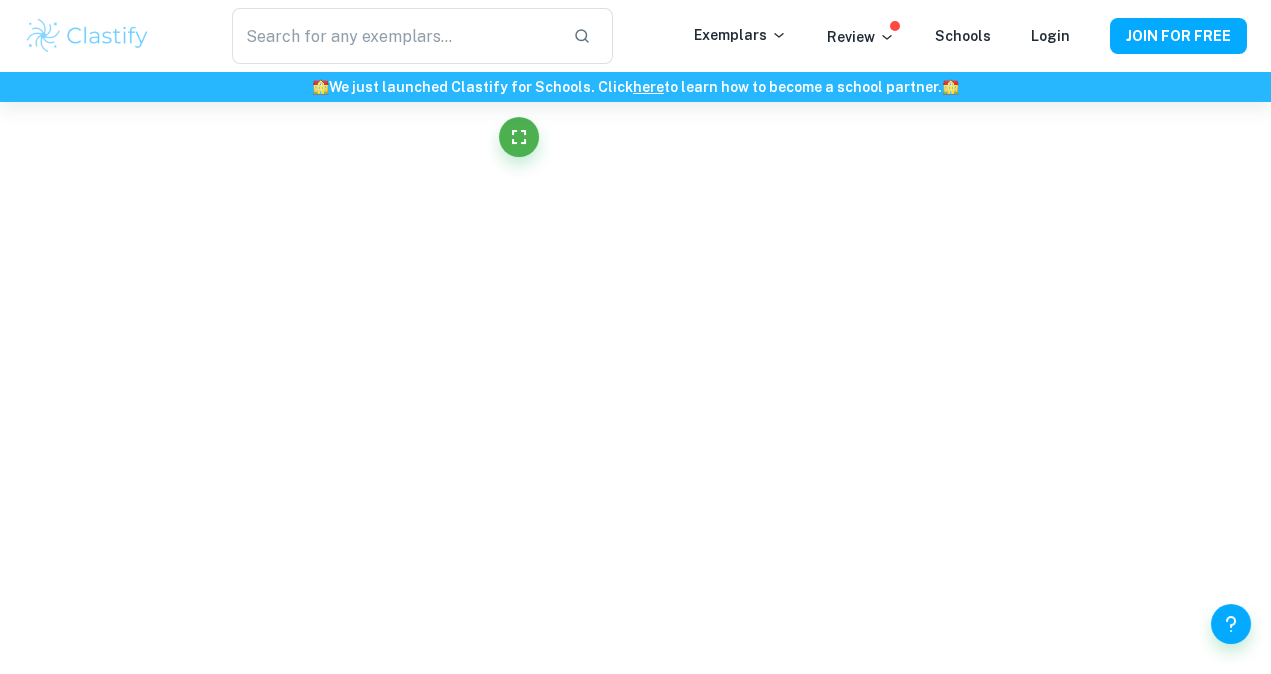 scroll, scrollTop: 3687, scrollLeft: 0, axis: vertical 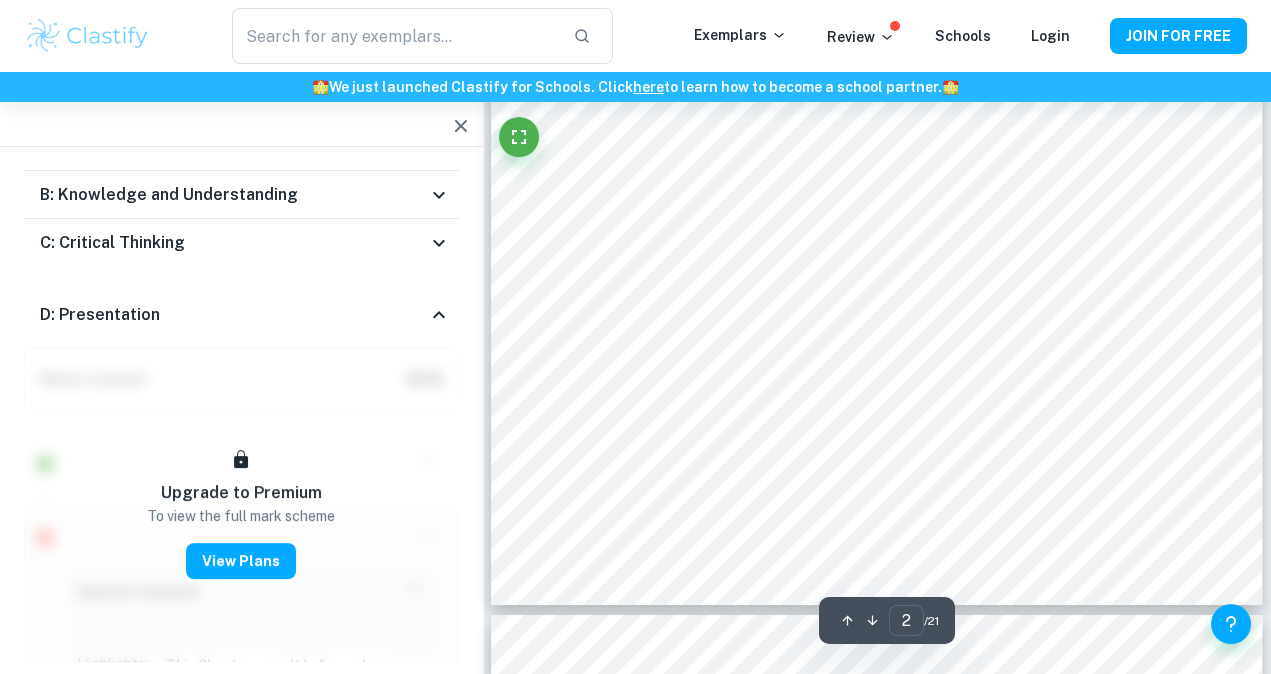 type on "1" 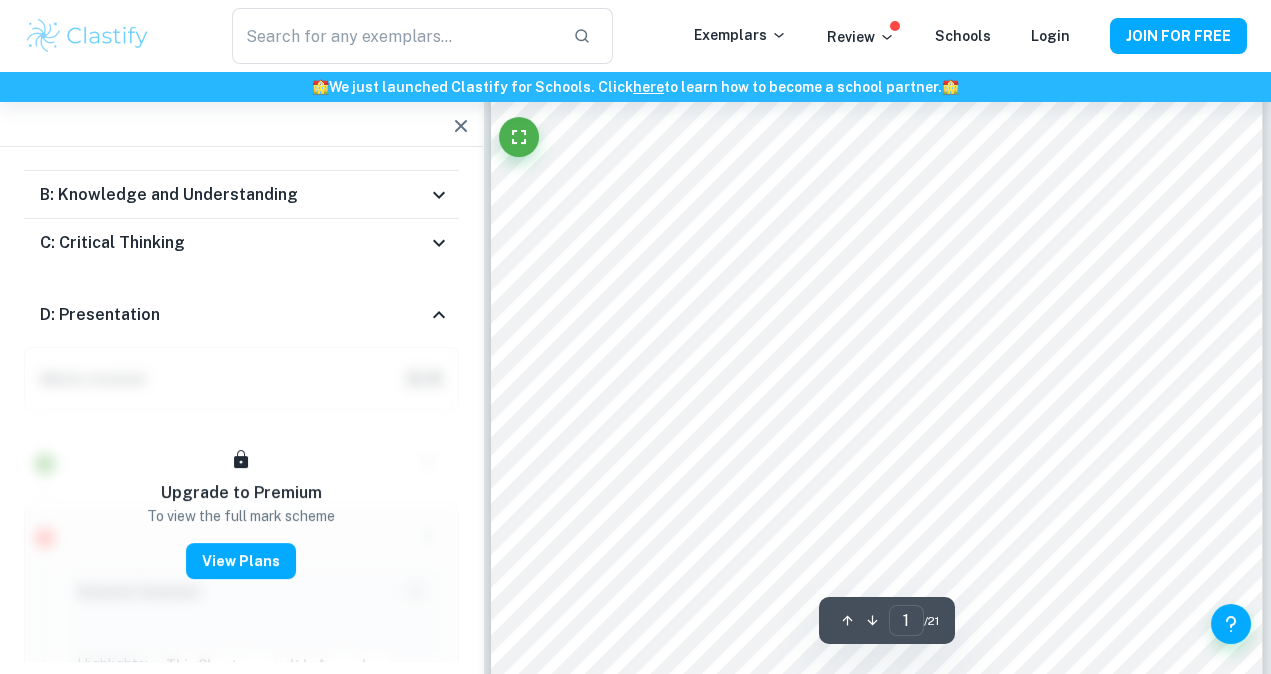 scroll, scrollTop: 0, scrollLeft: 0, axis: both 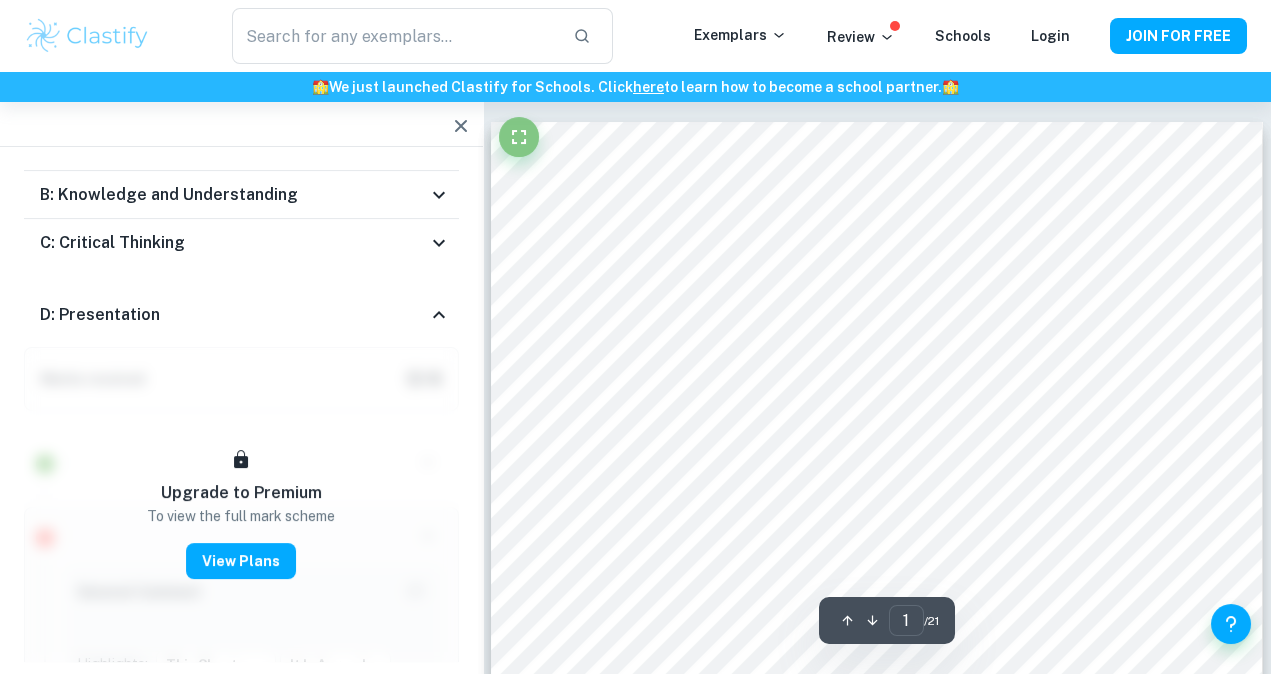 click at bounding box center [519, 137] 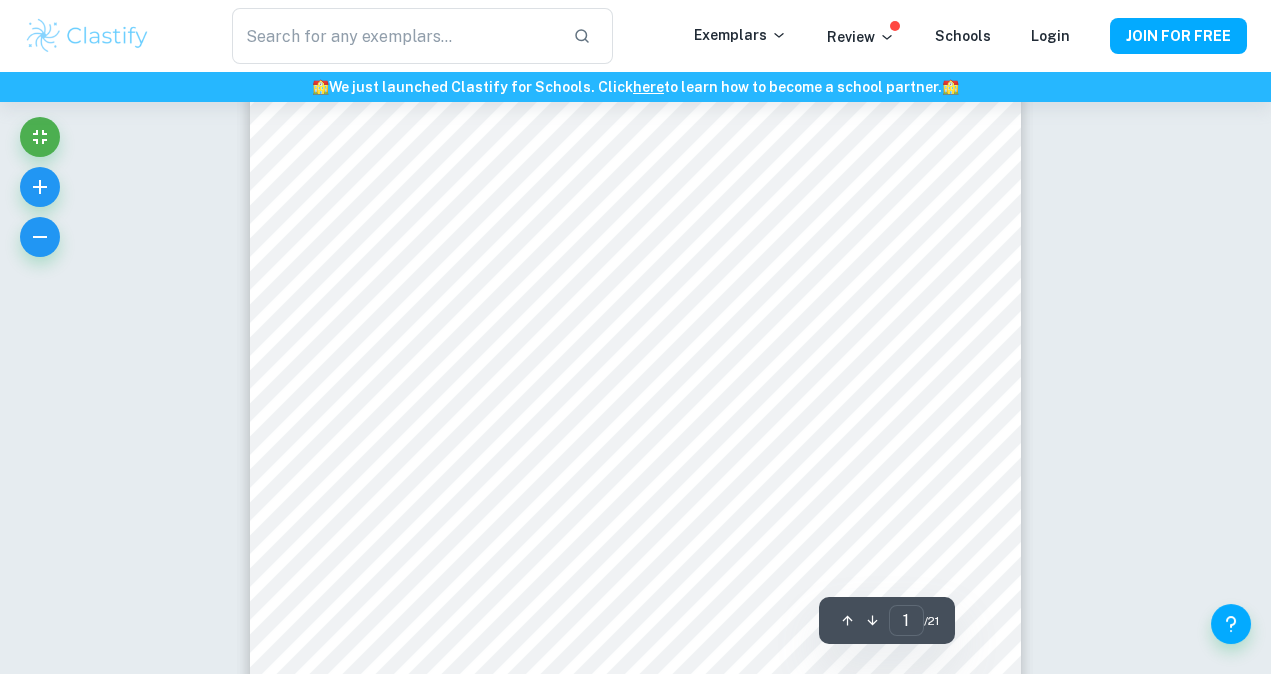 scroll, scrollTop: 374, scrollLeft: 0, axis: vertical 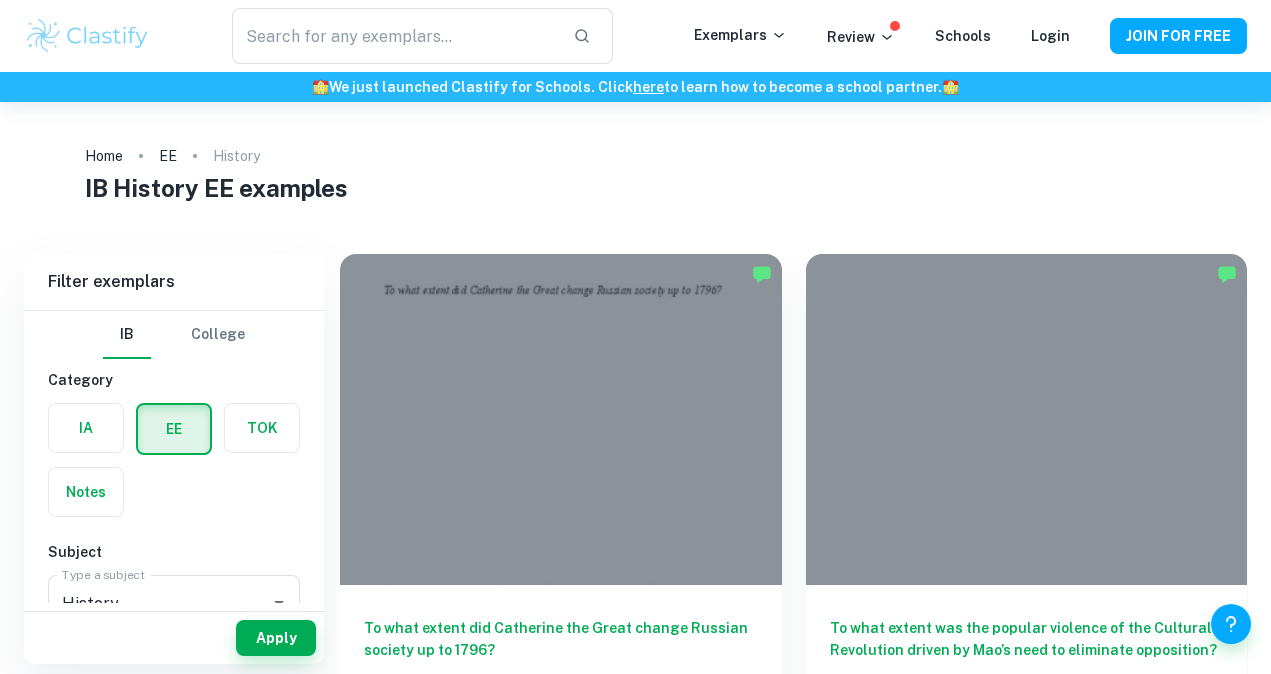 click at bounding box center [1027, 419] 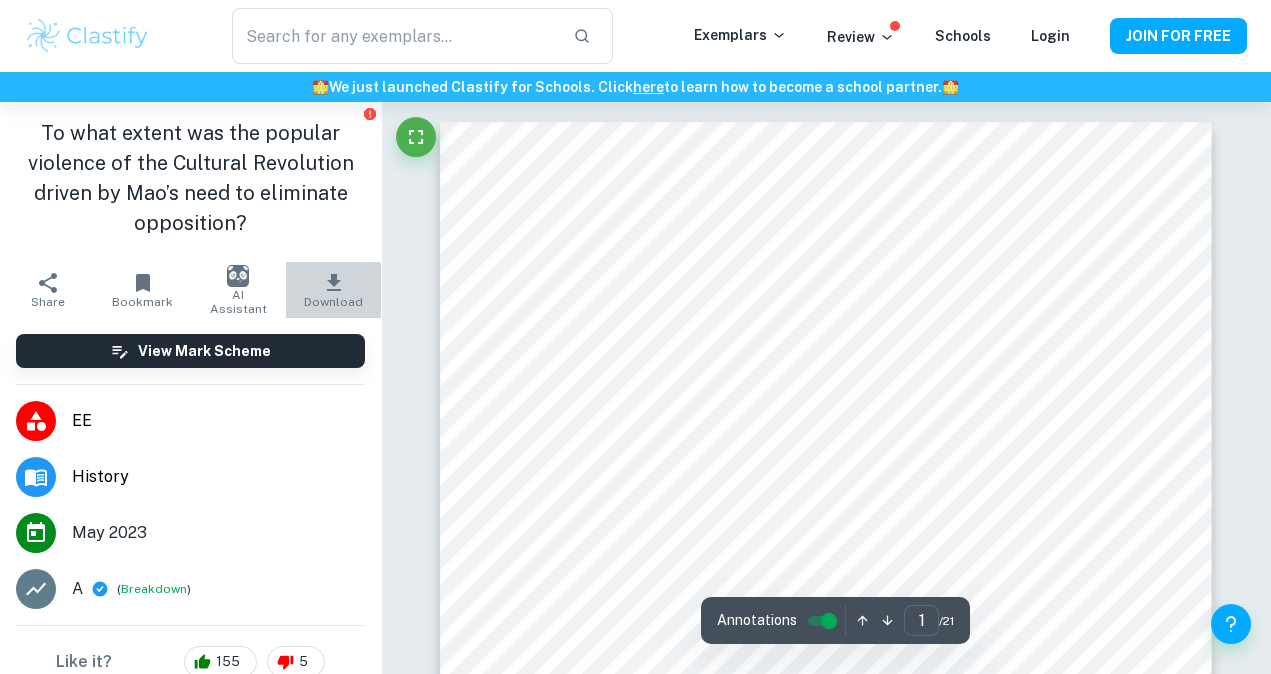 click on "Download" at bounding box center [333, 302] 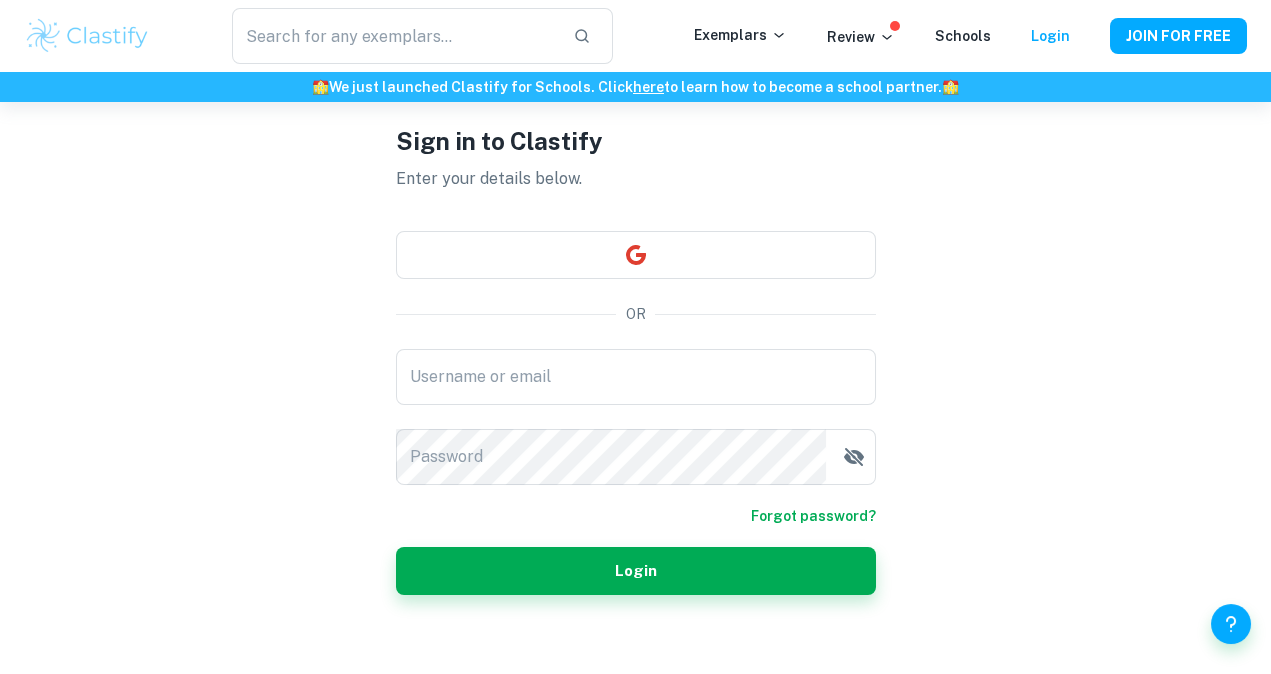 scroll, scrollTop: 82, scrollLeft: 0, axis: vertical 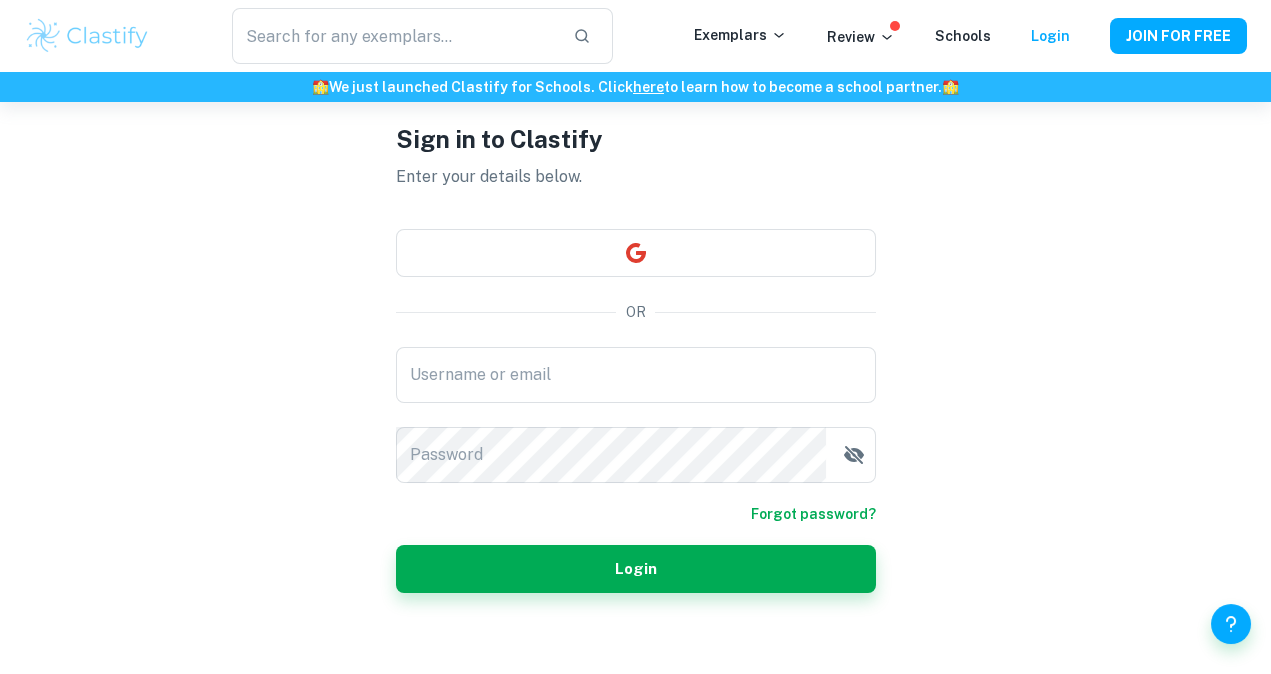 click on "Username or email" at bounding box center (636, 375) 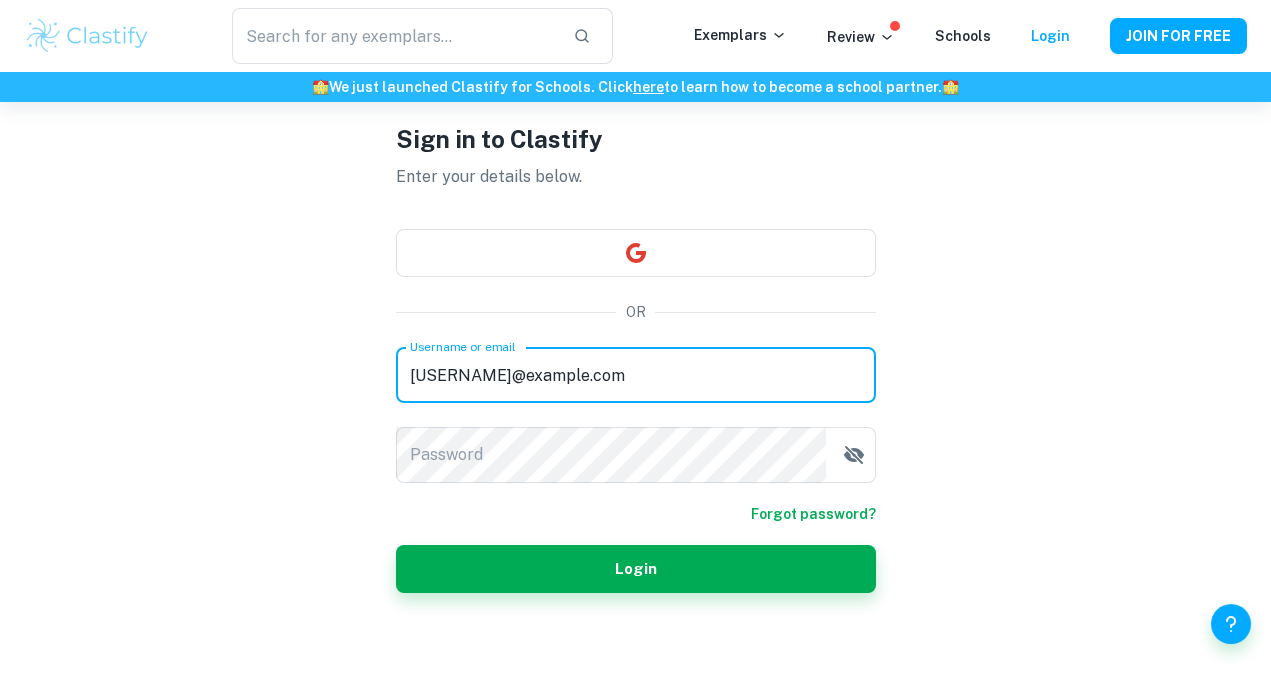 type on "[USERNAME]@example.com" 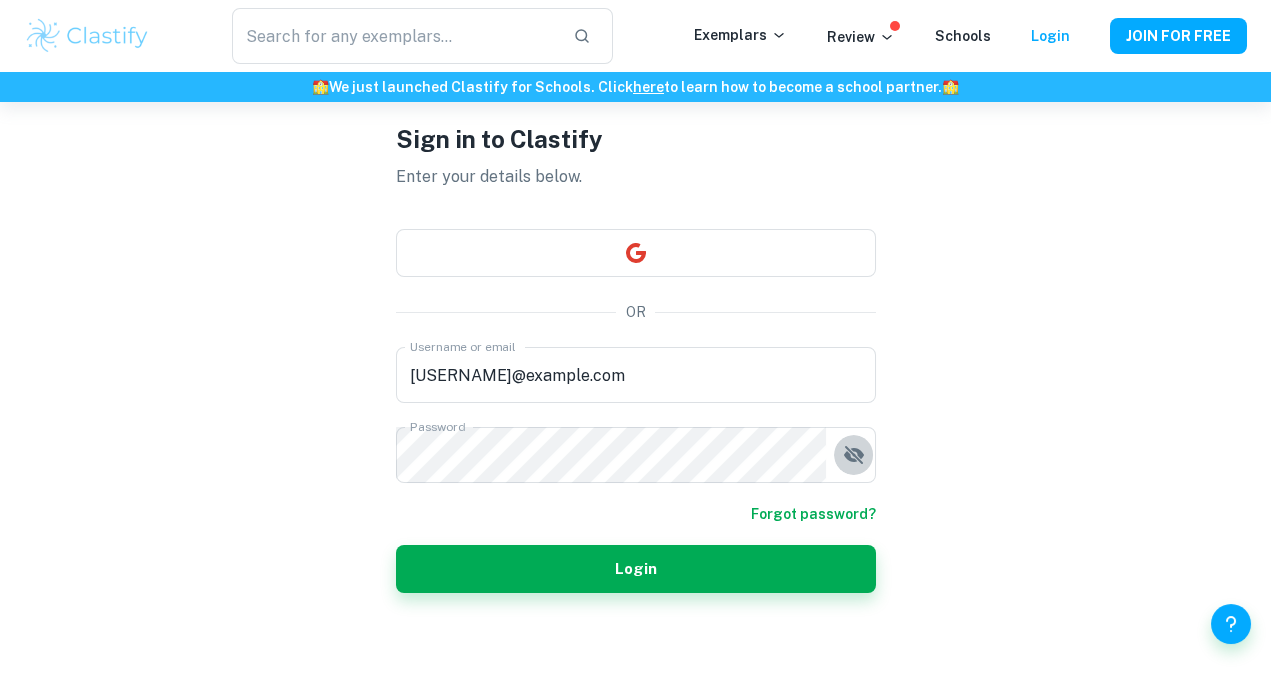 click 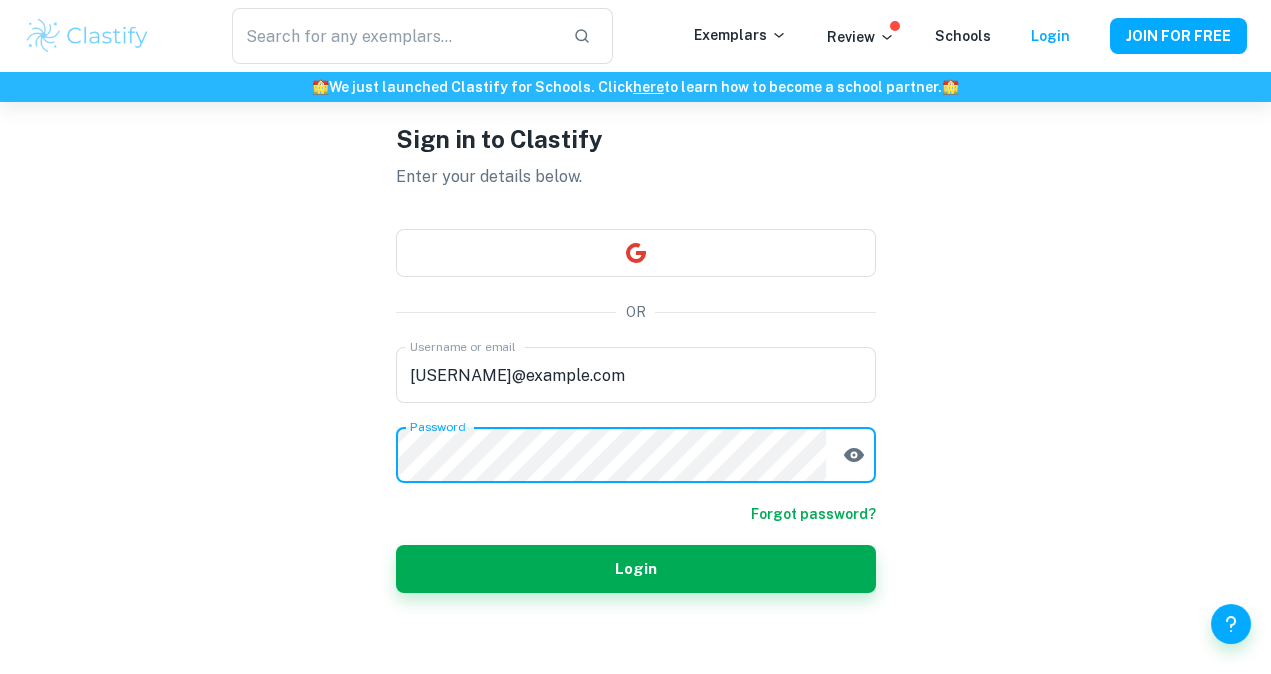 click on "Login" at bounding box center (636, 569) 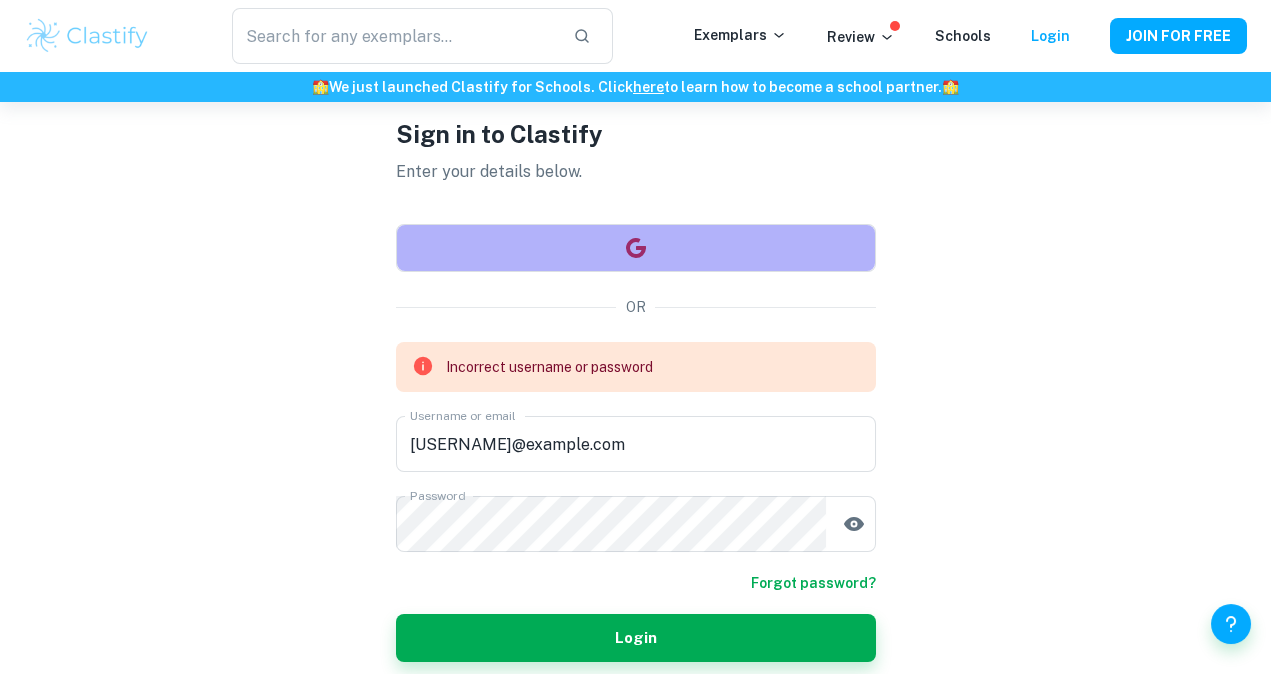 click at bounding box center [636, 248] 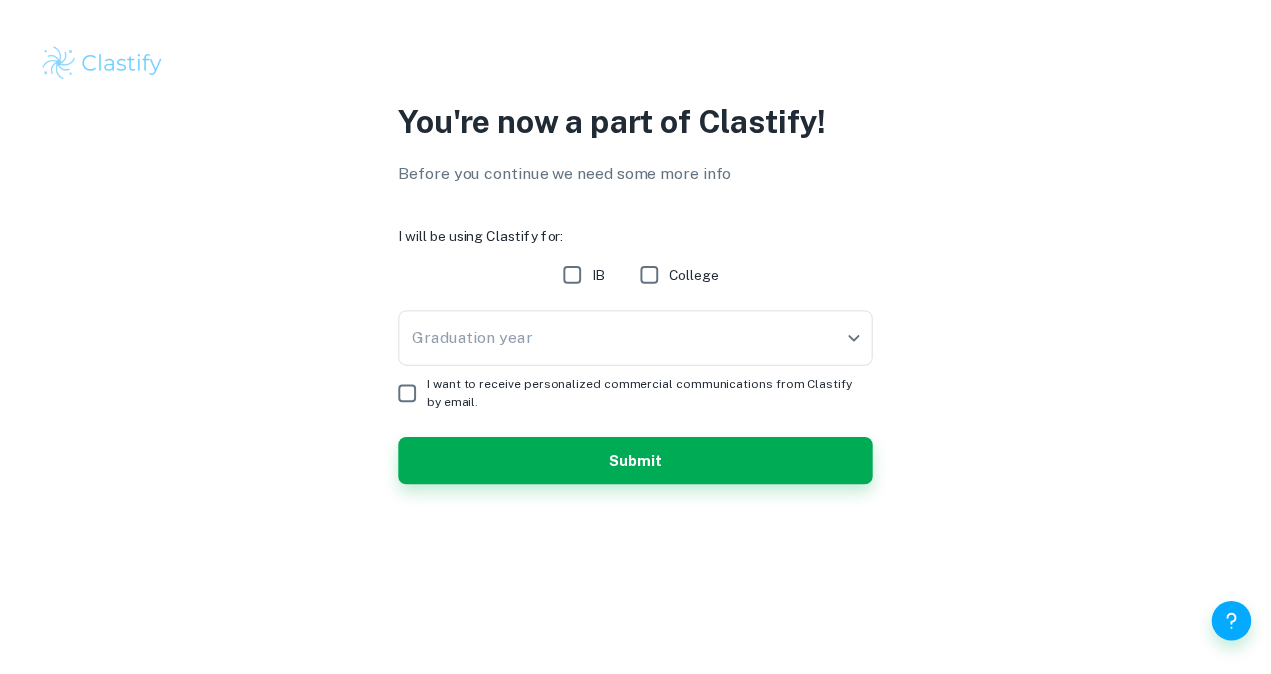 scroll, scrollTop: 0, scrollLeft: 0, axis: both 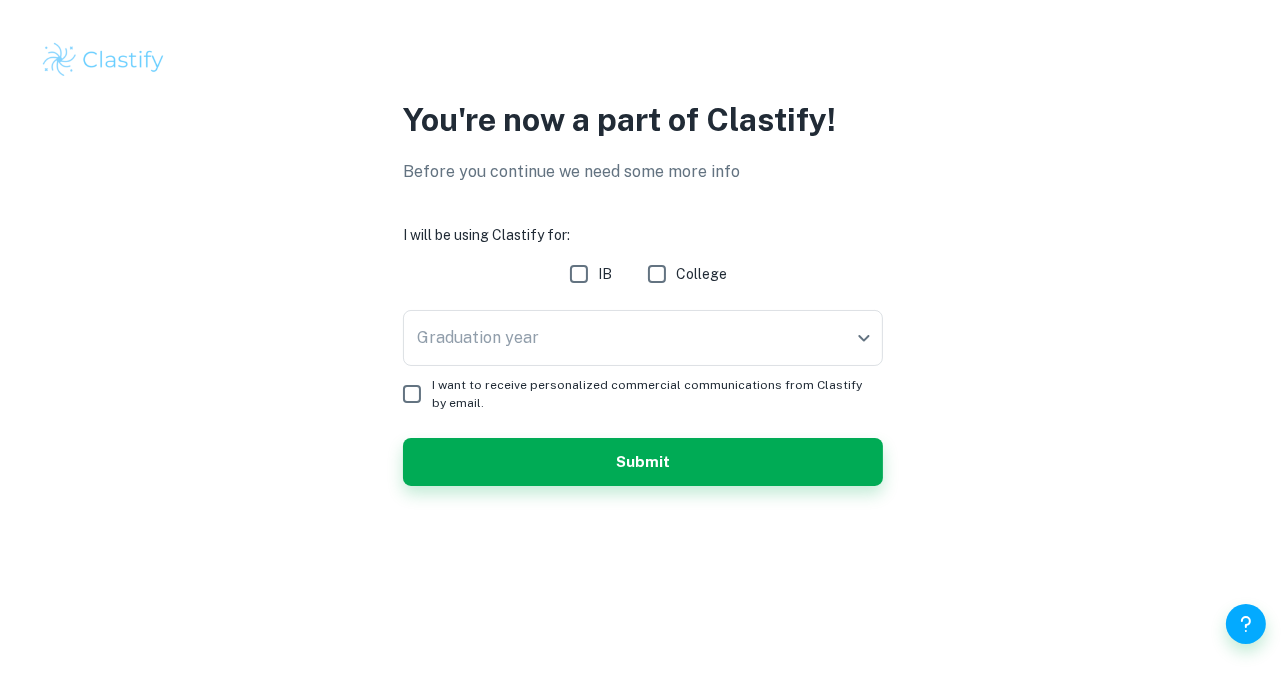 click on "IB" at bounding box center (579, 274) 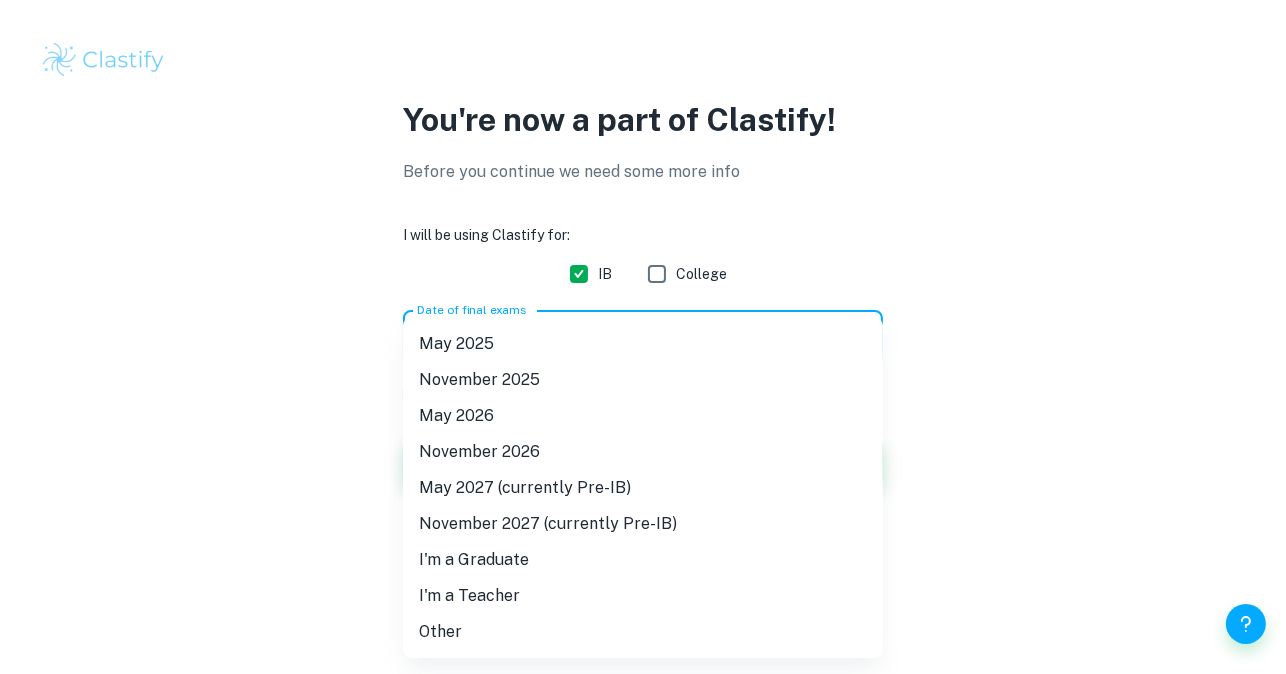 click on "We value your privacy We use cookies to enhance your browsing experience, serve personalised ads or content, and analyse our traffic. By clicking "Accept All", you consent to our use of cookies.   Cookie Policy Customise   Reject All   Accept All   Customise Consent Preferences   We use cookies to help you navigate efficiently and perform certain functions. You will find detailed information about all cookies under each consent category below. The cookies that are categorised as "Necessary" are stored on your browser as they are essential for enabling the basic functionalities of the site. ...  Show more For more information on how Google's third-party cookies operate and handle your data, see:   Google Privacy Policy Necessary Always Active Necessary cookies are required to enable the basic features of this site, such as providing secure log-in or adjusting your consent preferences. These cookies do not store any personally identifiable data. Functional Analytics Performance Advertisement Uncategorised" at bounding box center (643, 337) 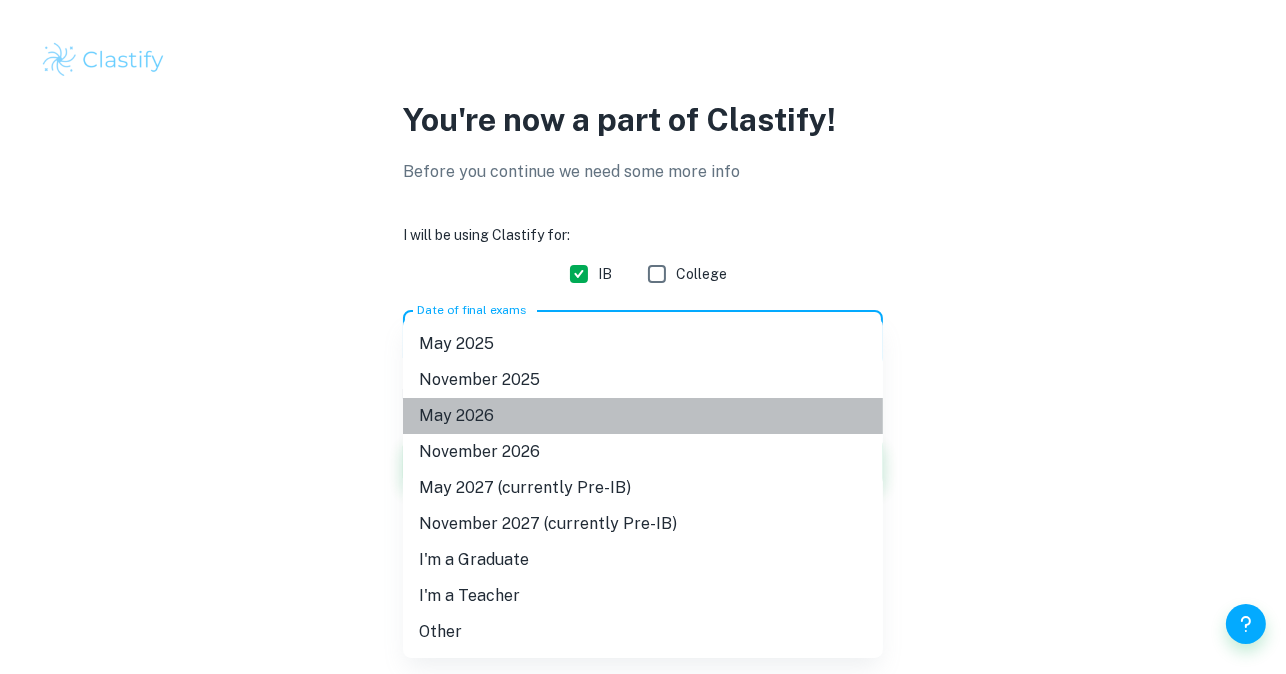 click on "May 2026" at bounding box center (643, 416) 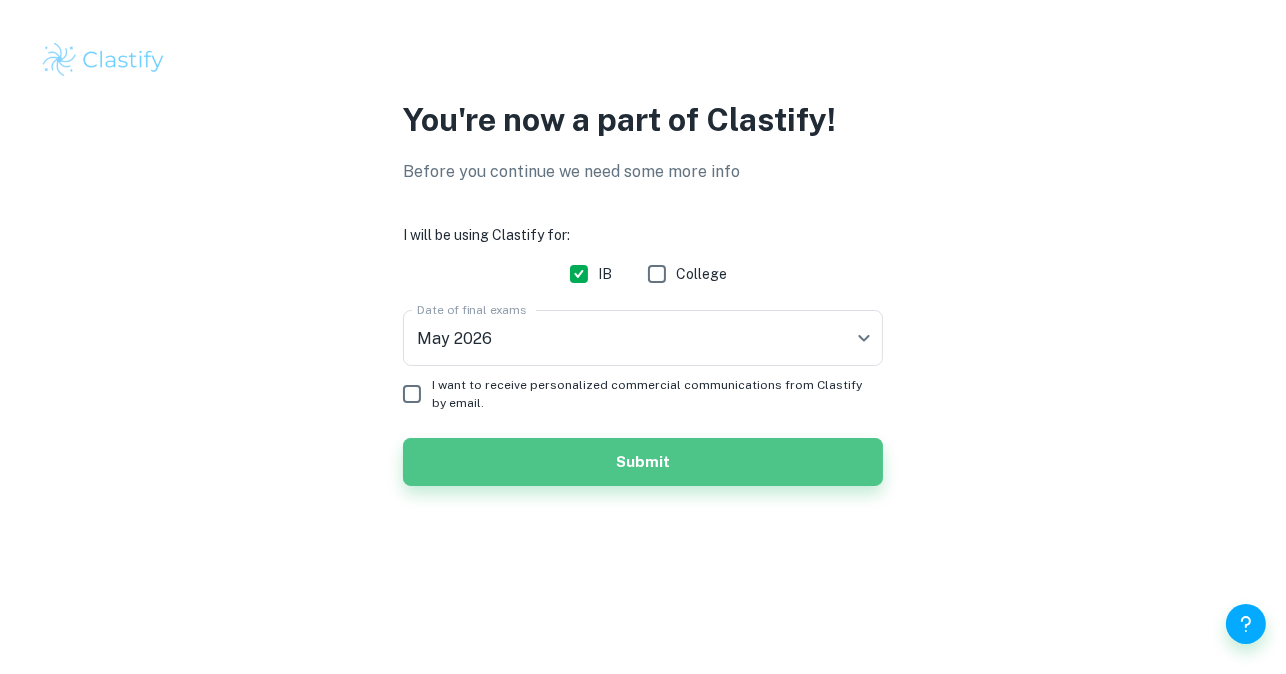 click on "Submit" at bounding box center [643, 462] 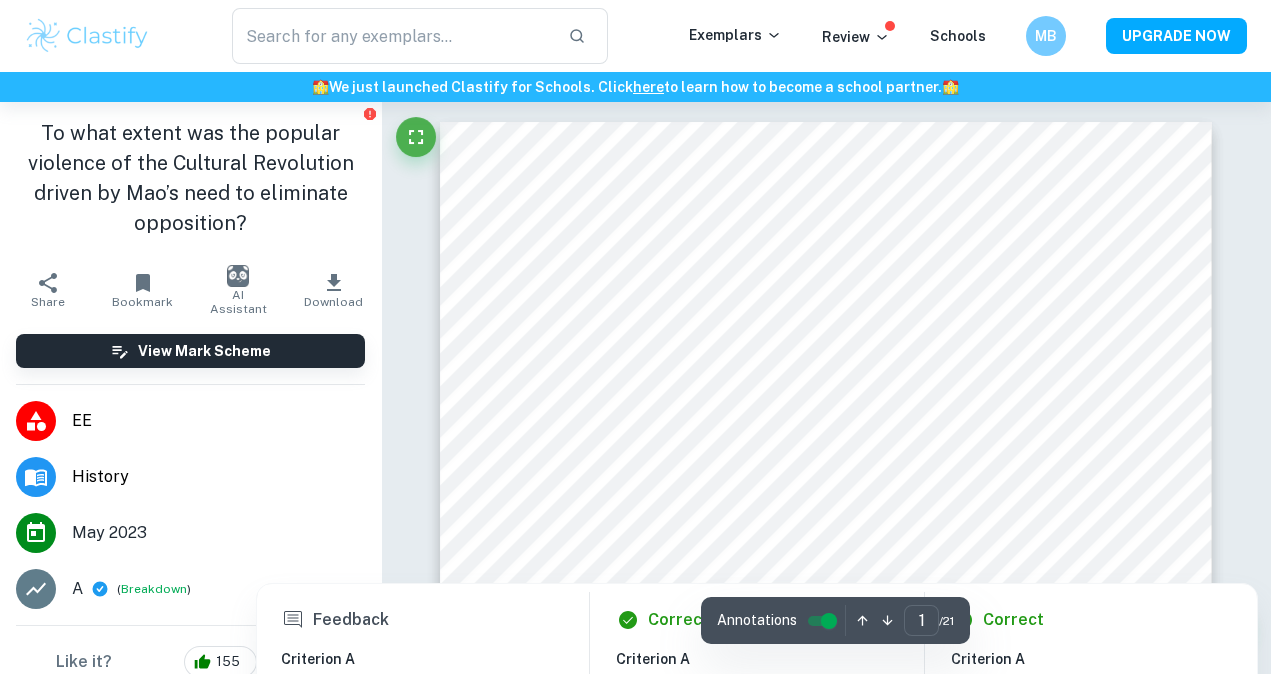 click at bounding box center (826, 543) 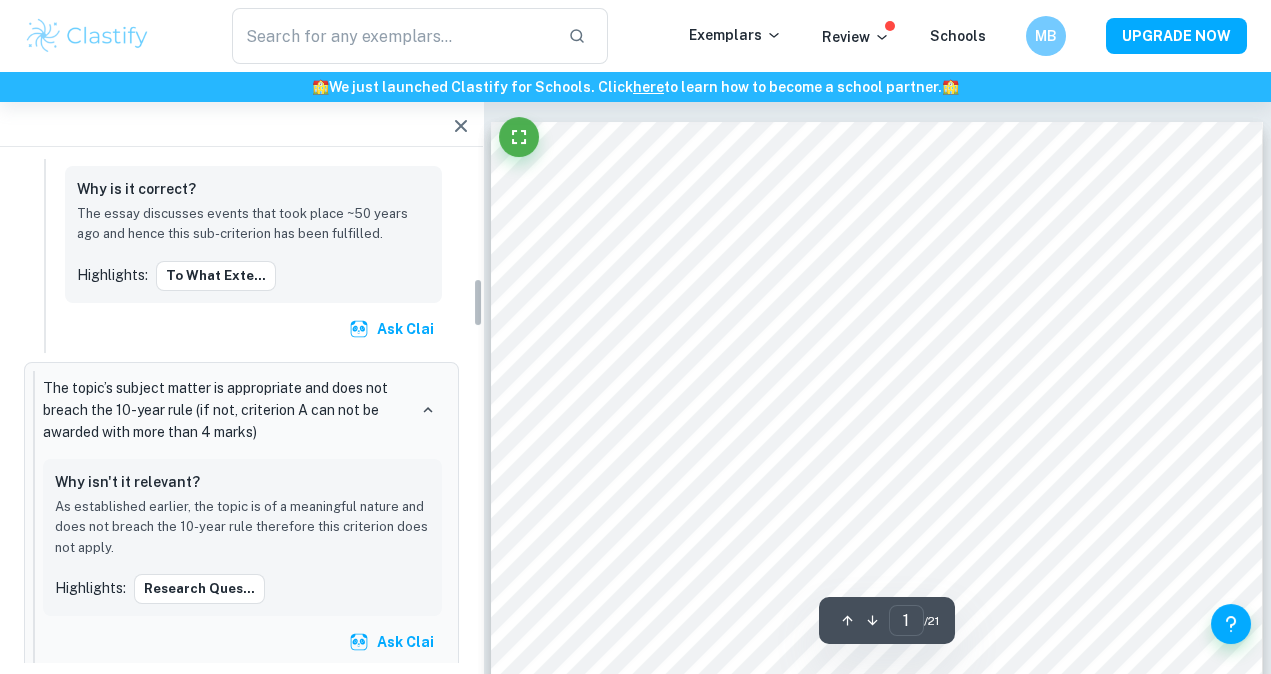 scroll, scrollTop: 1208, scrollLeft: 0, axis: vertical 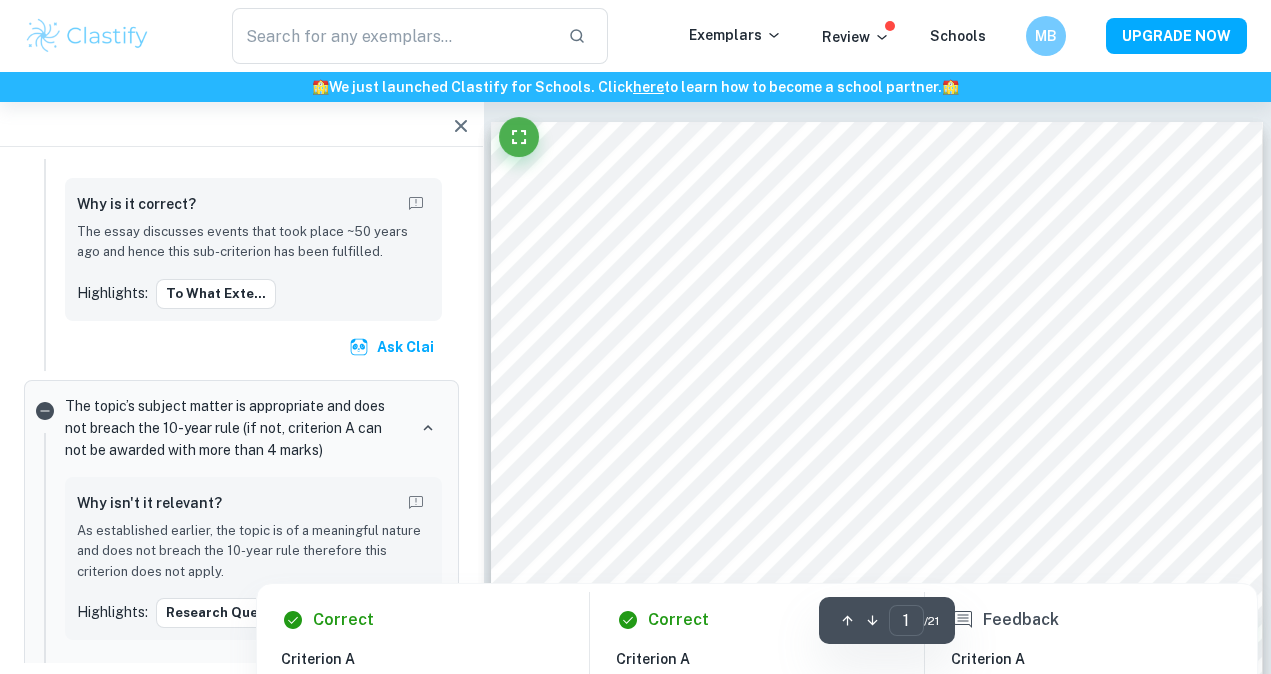 click at bounding box center (937, 543) 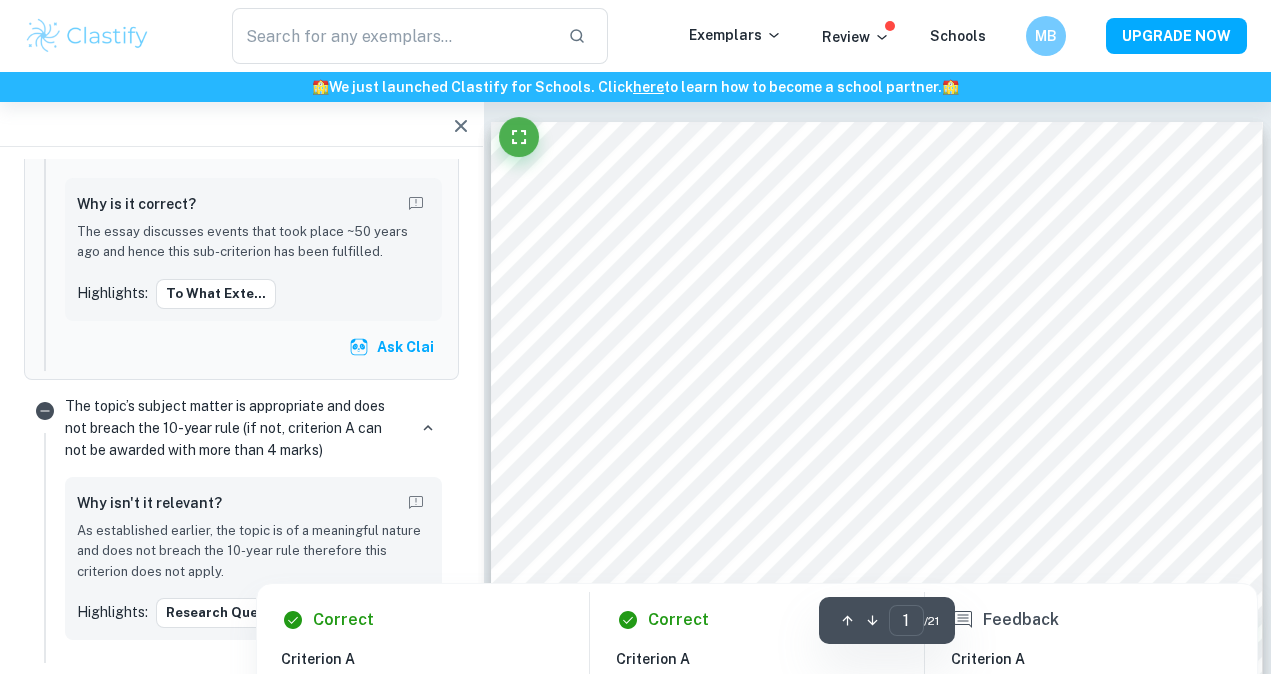 scroll, scrollTop: 927, scrollLeft: 0, axis: vertical 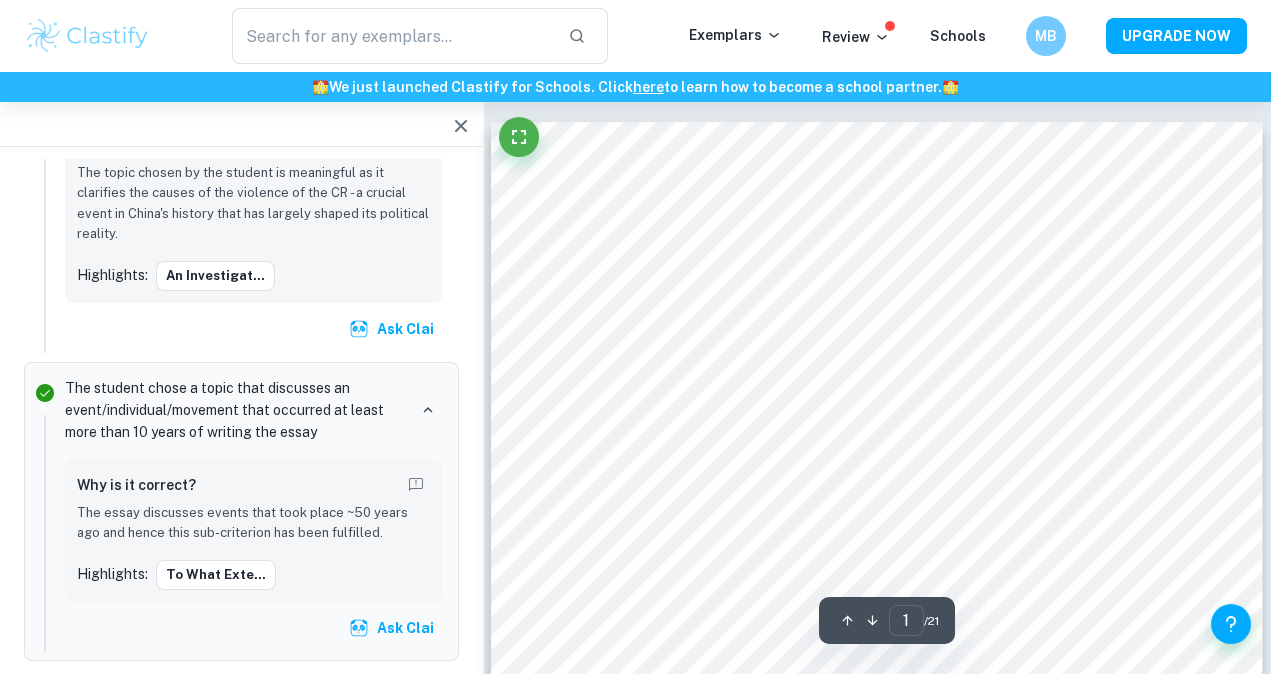 click 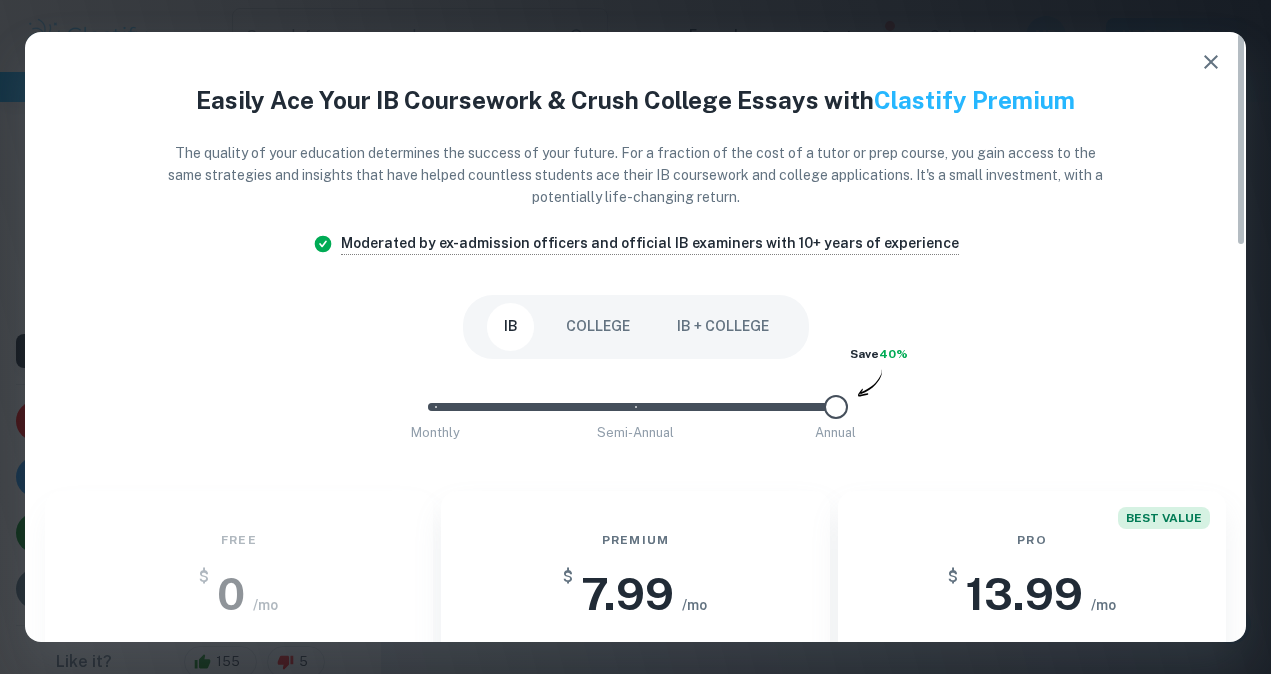 scroll, scrollTop: 0, scrollLeft: 0, axis: both 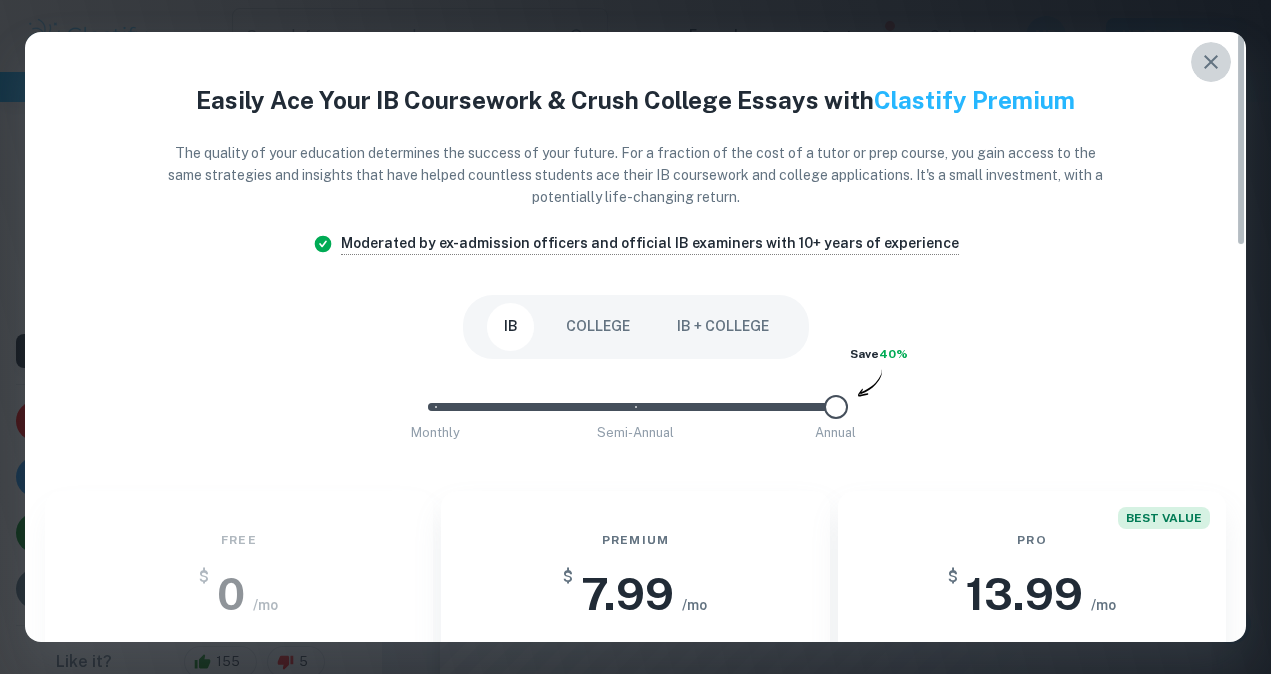 click 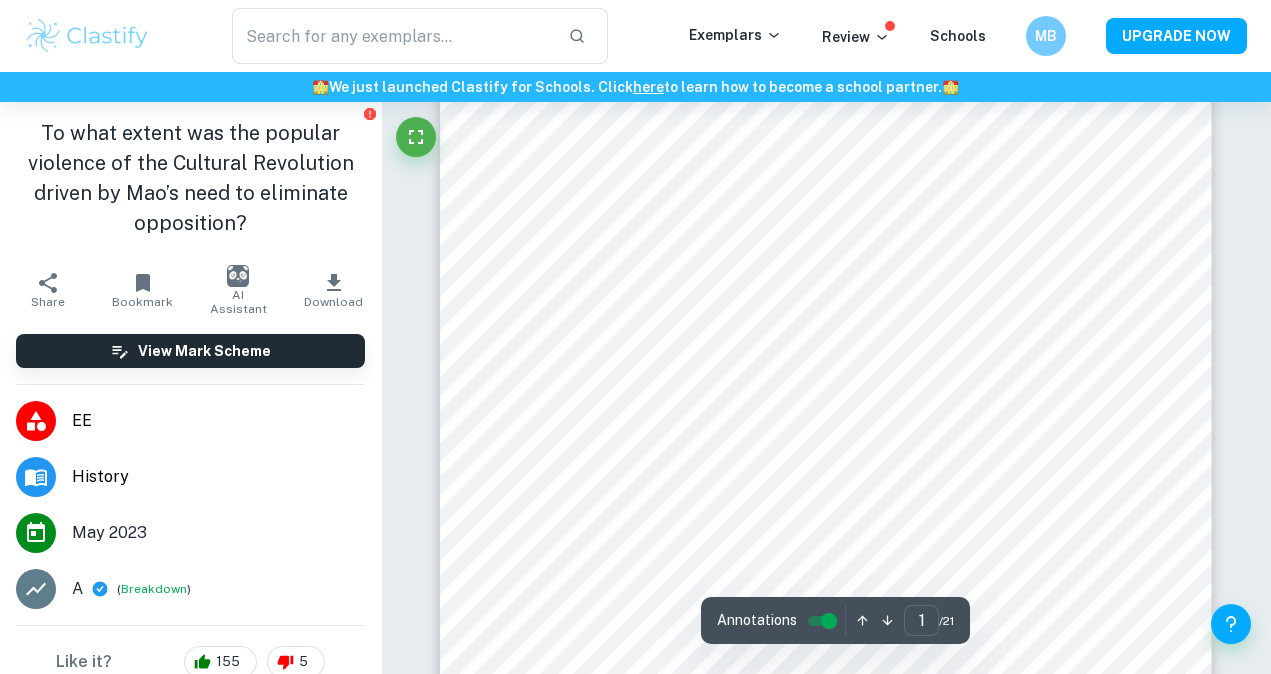scroll, scrollTop: 108, scrollLeft: 0, axis: vertical 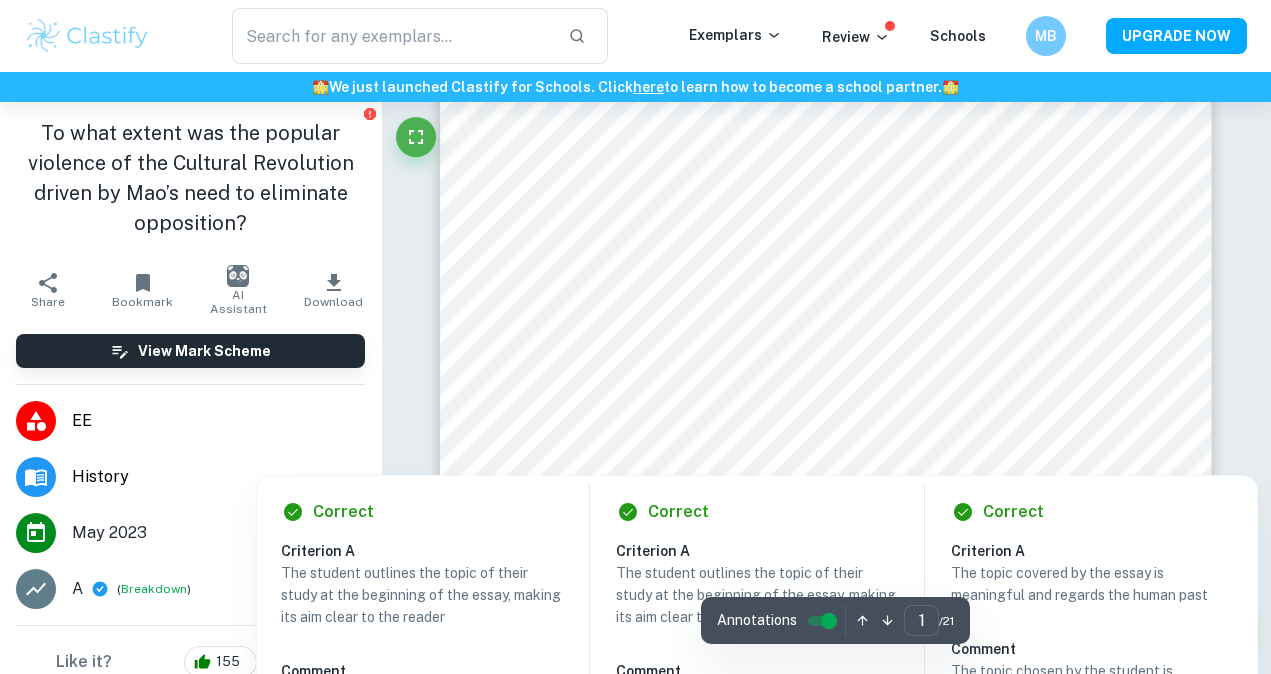 click at bounding box center [826, 332] 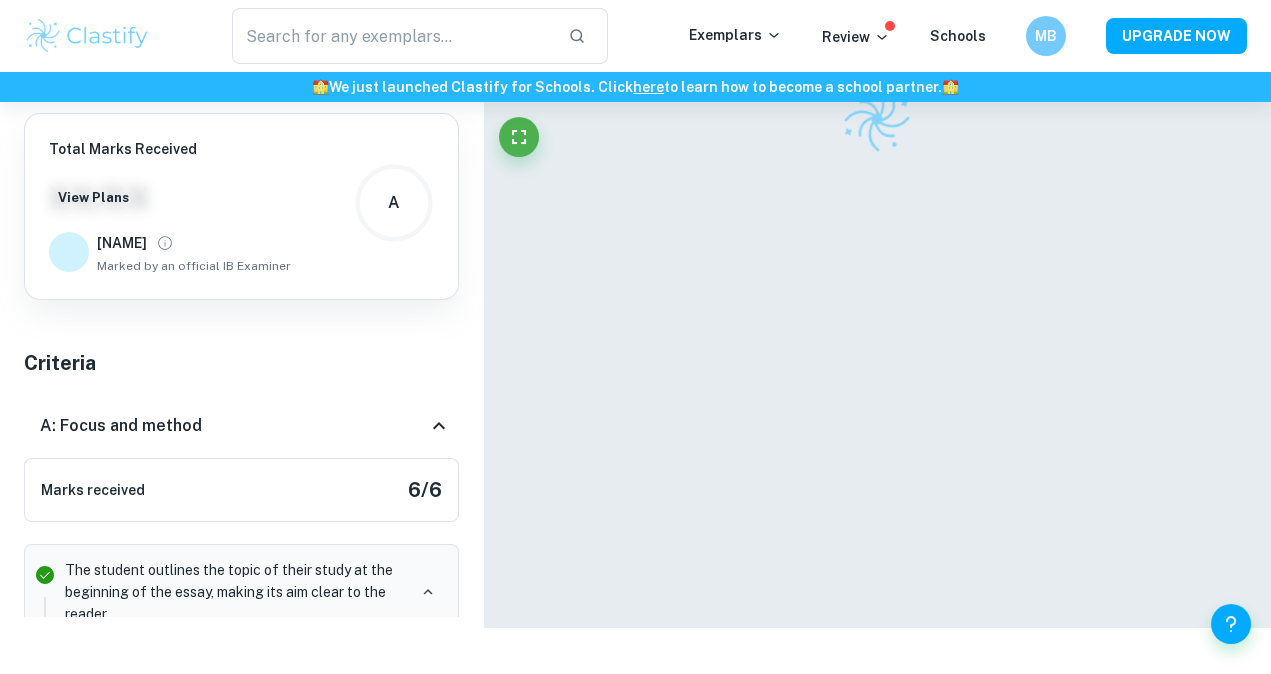 click at bounding box center (877, 311) 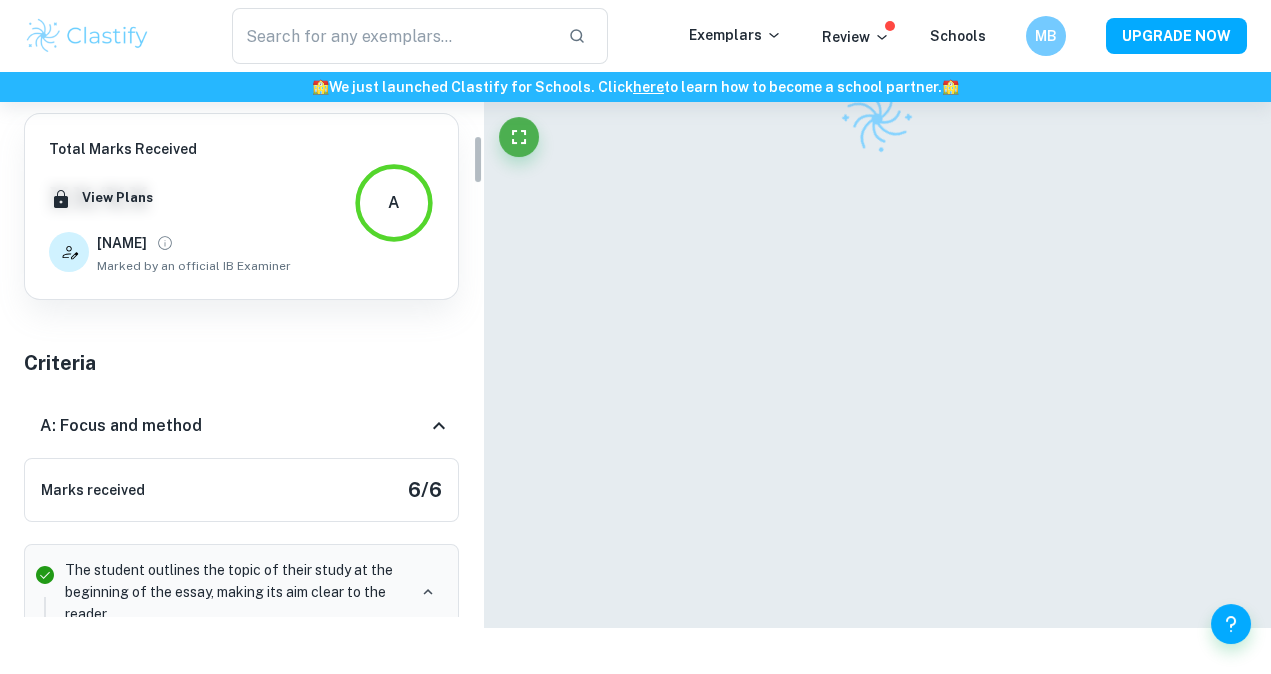scroll, scrollTop: 229, scrollLeft: 0, axis: vertical 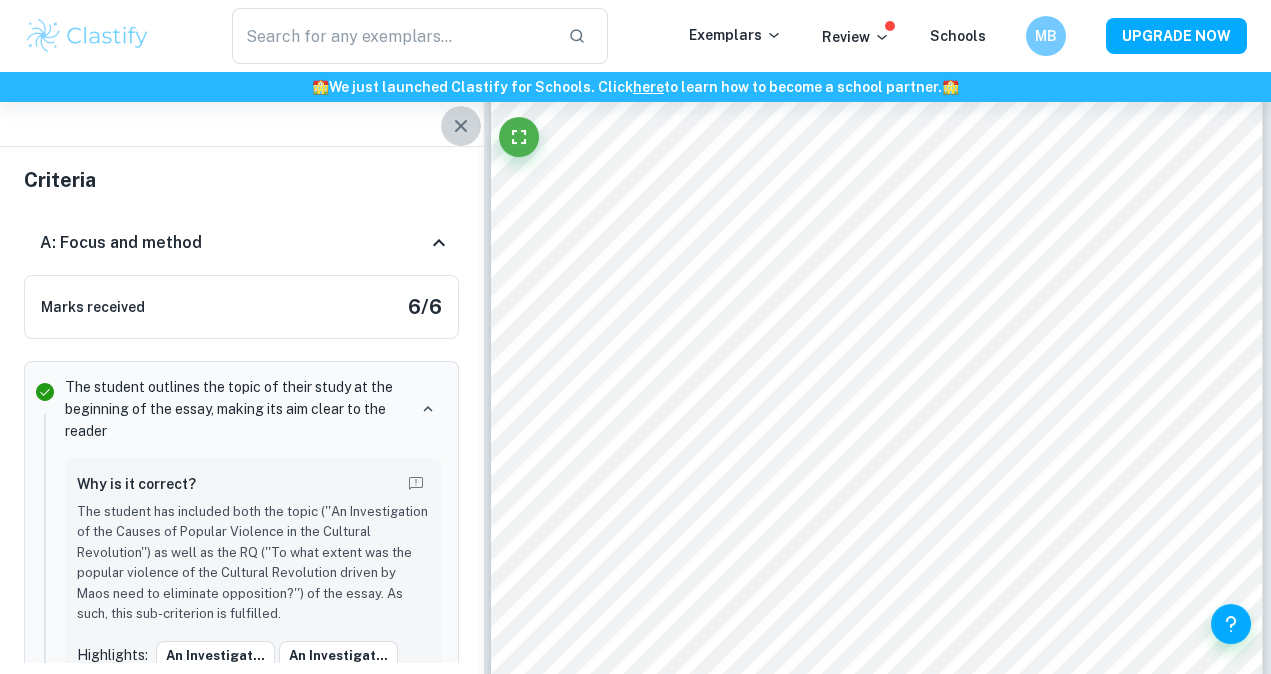 click at bounding box center [461, 126] 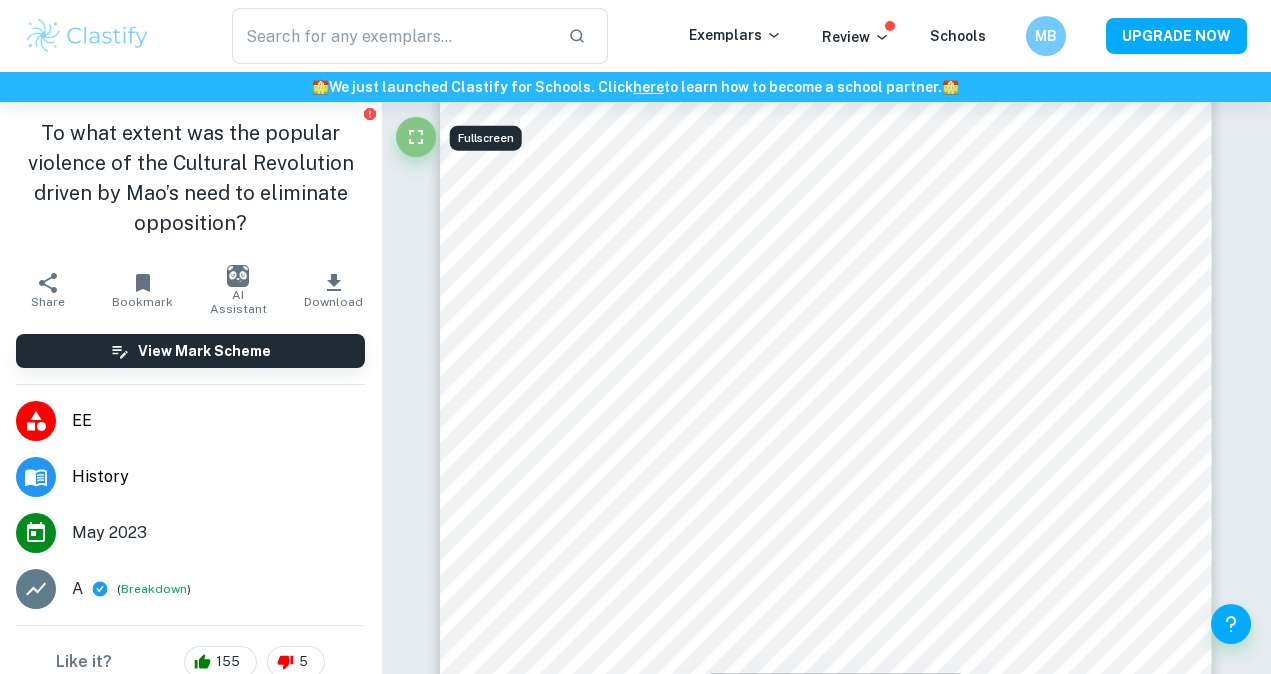 click 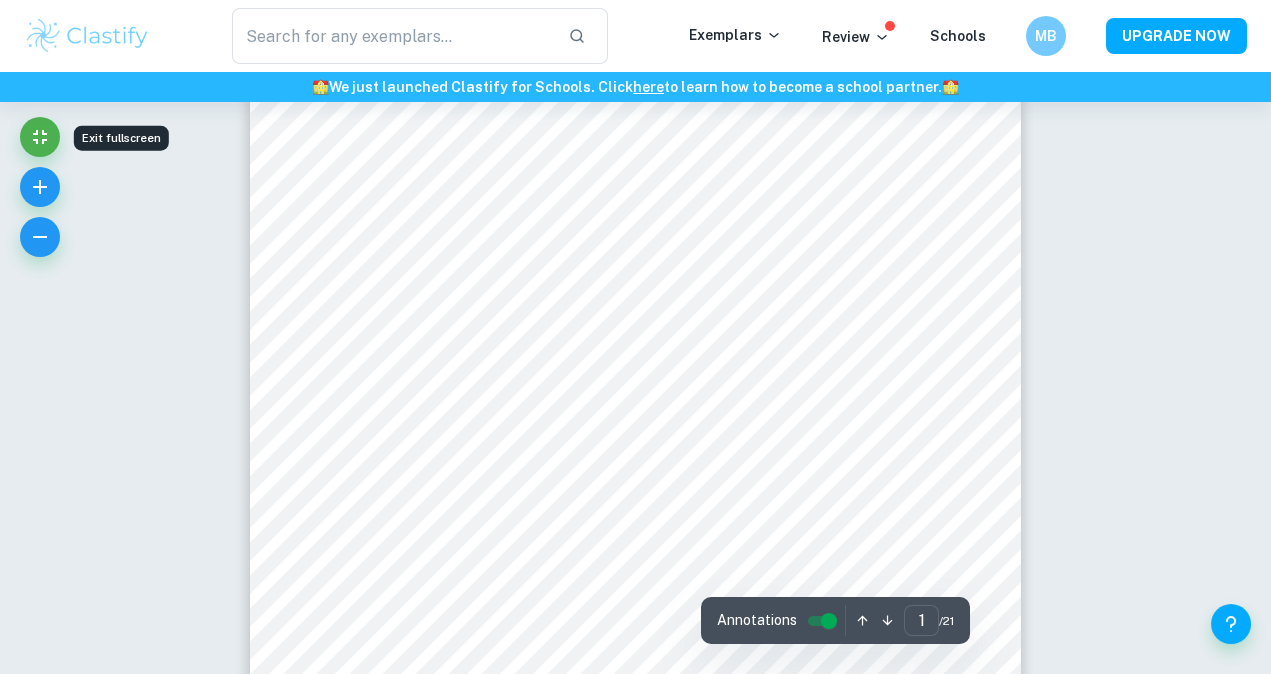 click at bounding box center (829, 621) 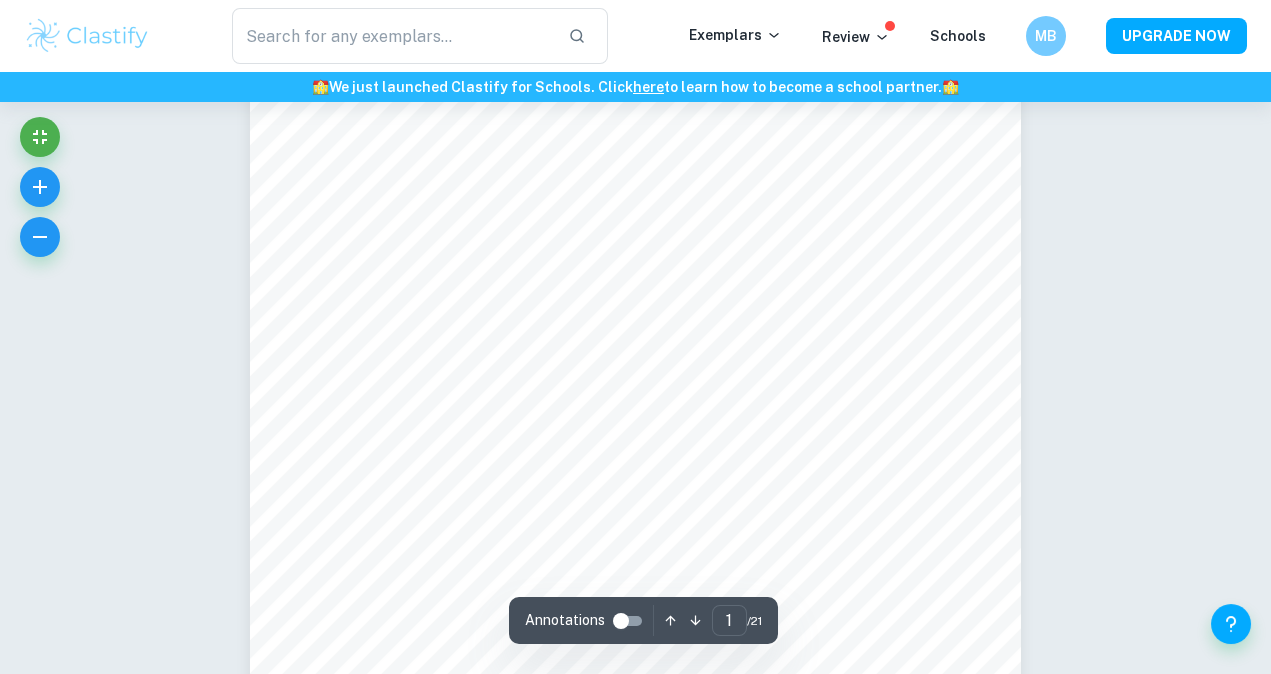 scroll, scrollTop: 211, scrollLeft: 0, axis: vertical 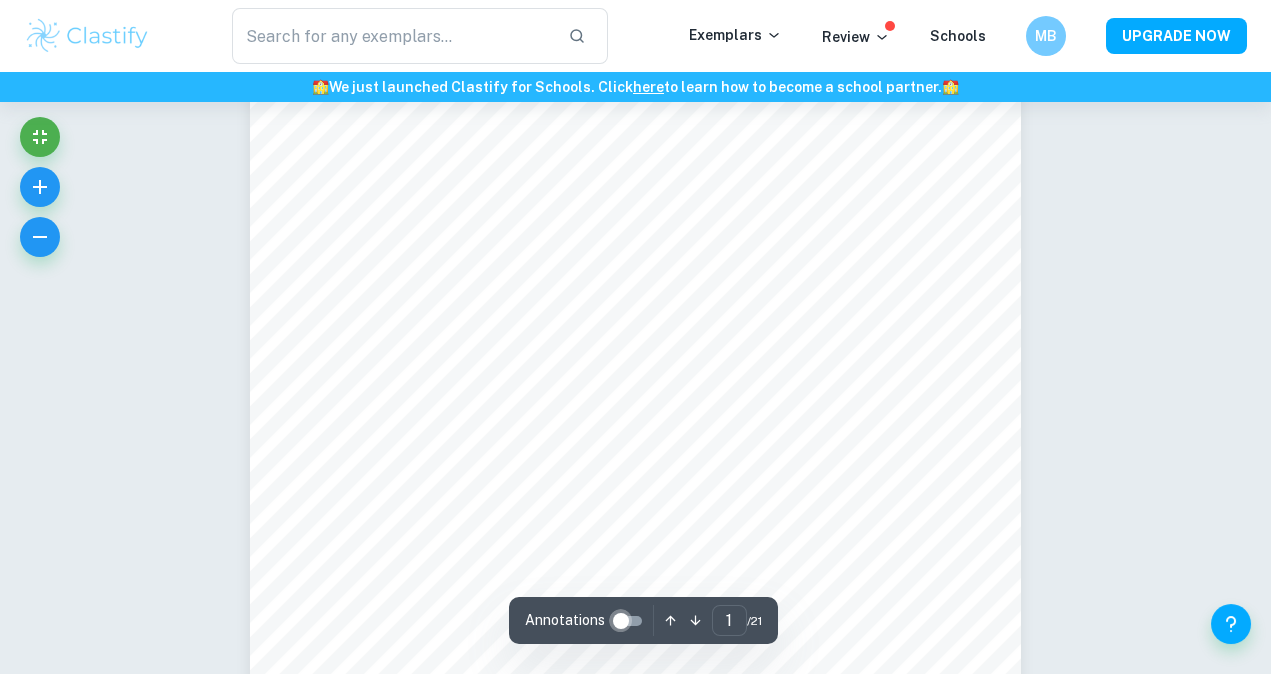 click at bounding box center [621, 621] 